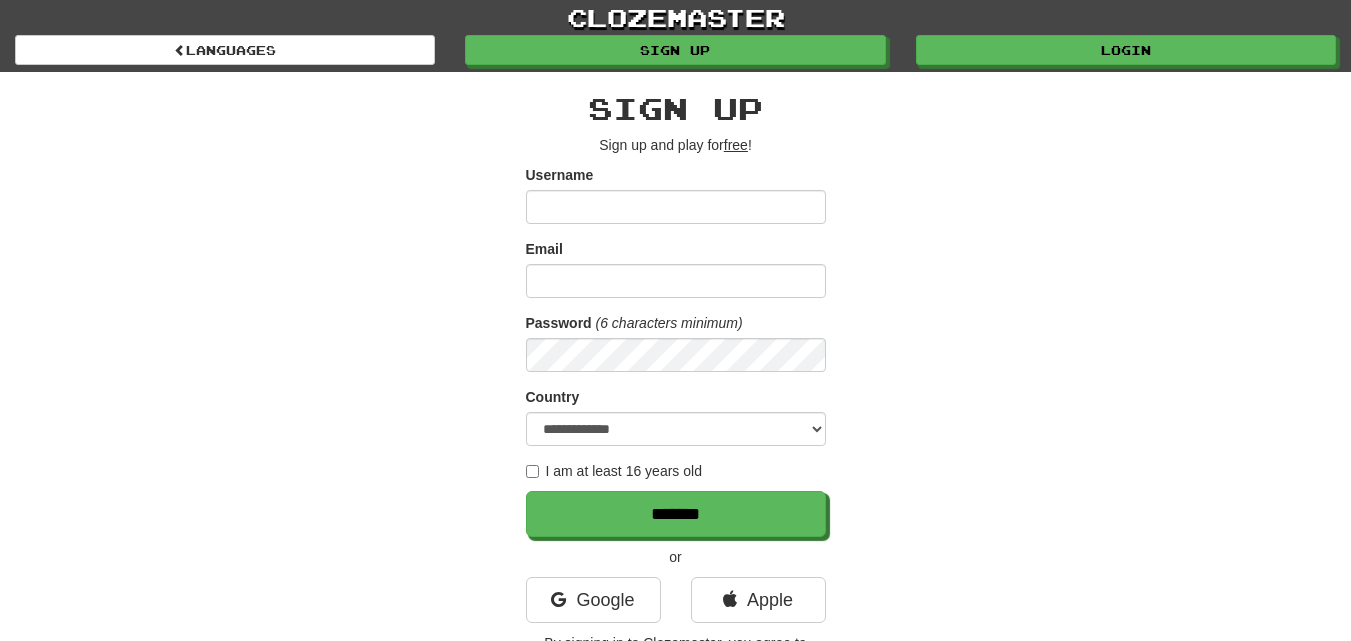 scroll, scrollTop: 300, scrollLeft: 0, axis: vertical 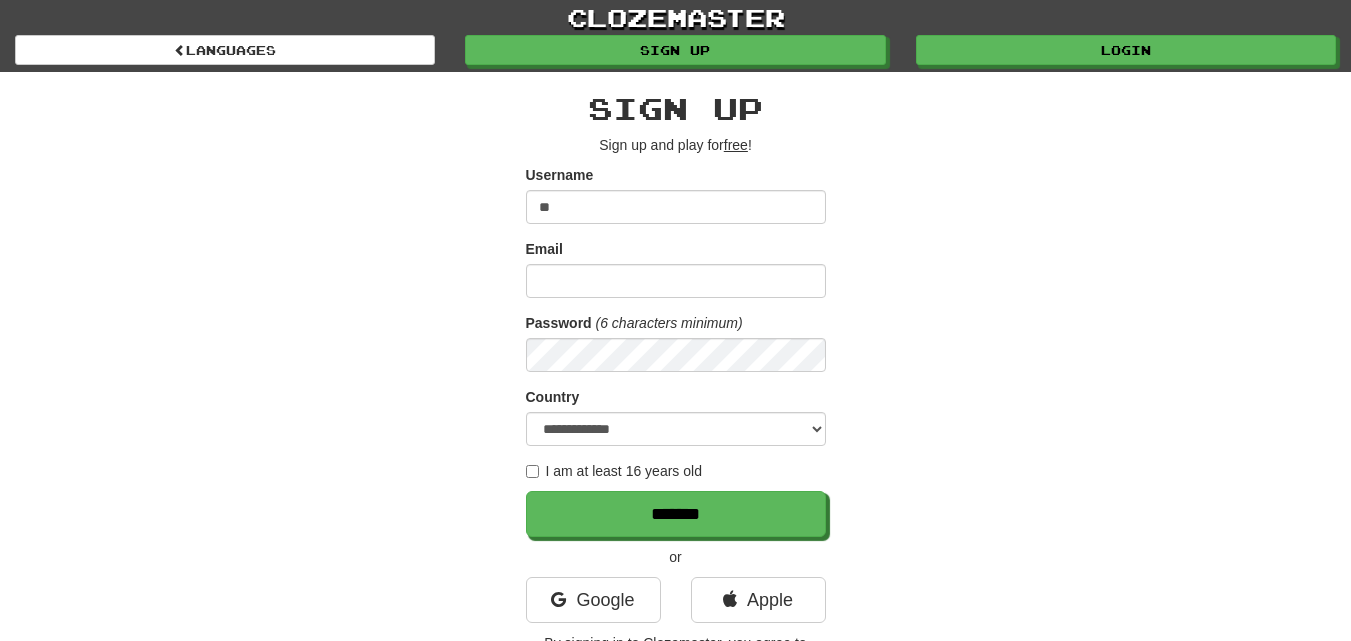 type on "*" 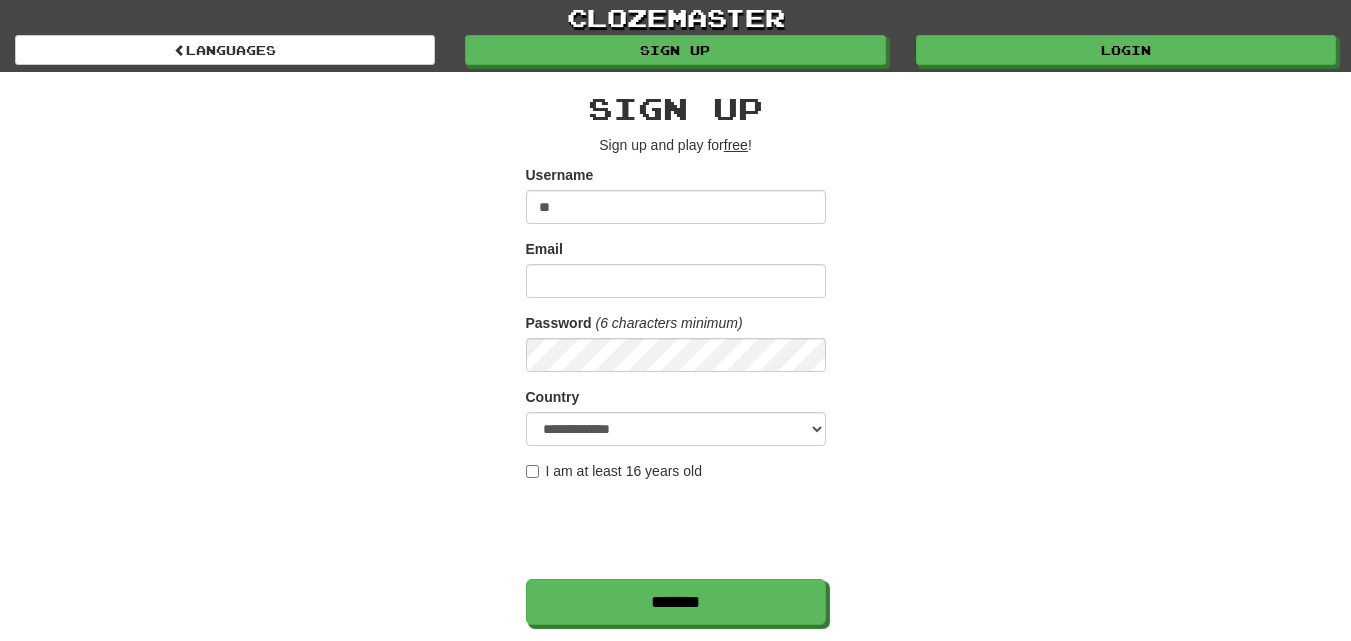 type on "*" 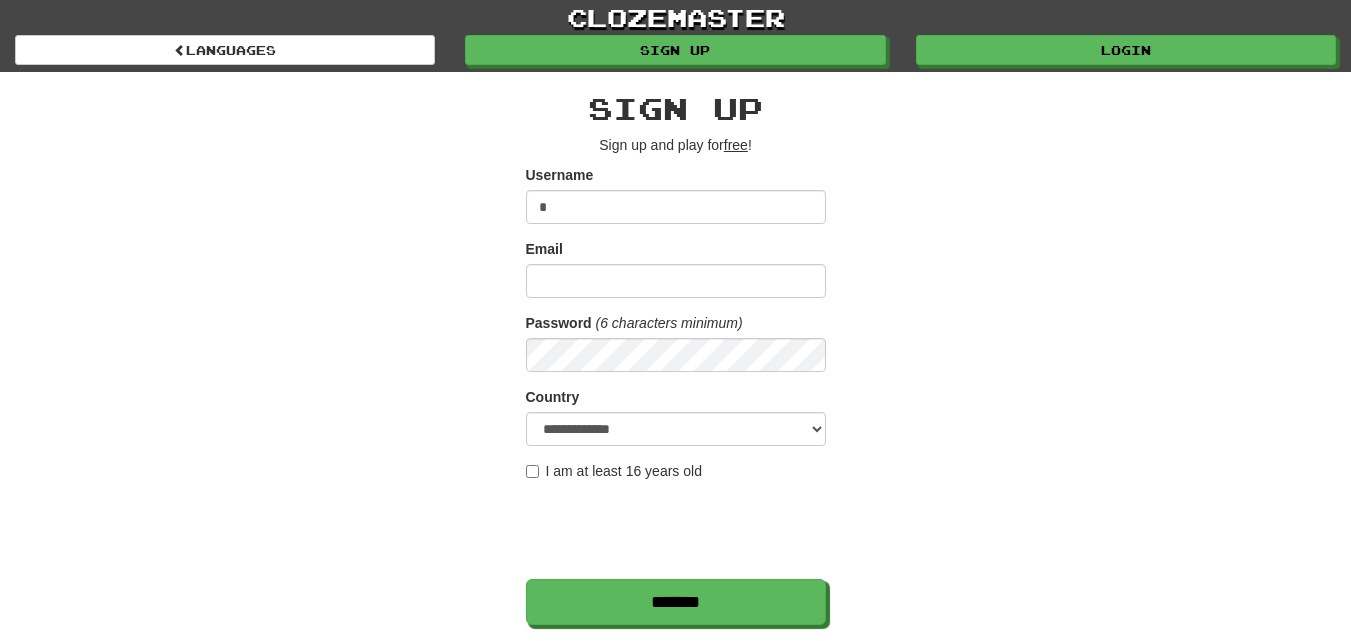 type 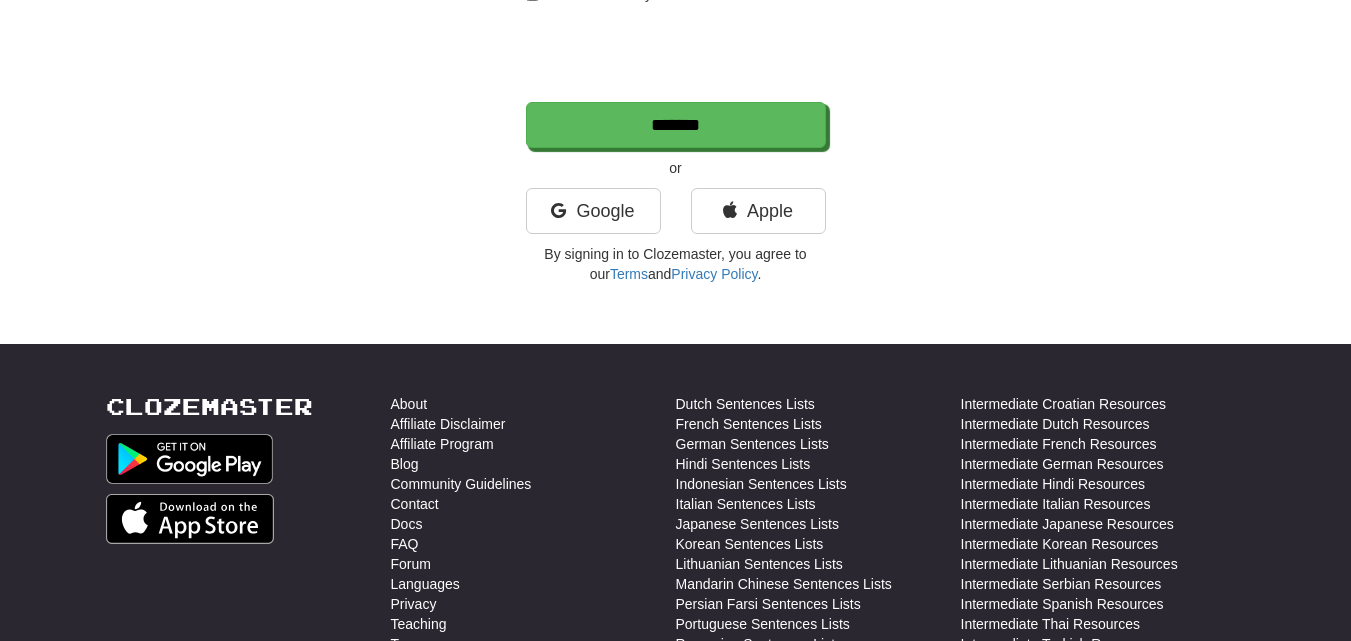 scroll, scrollTop: 500, scrollLeft: 0, axis: vertical 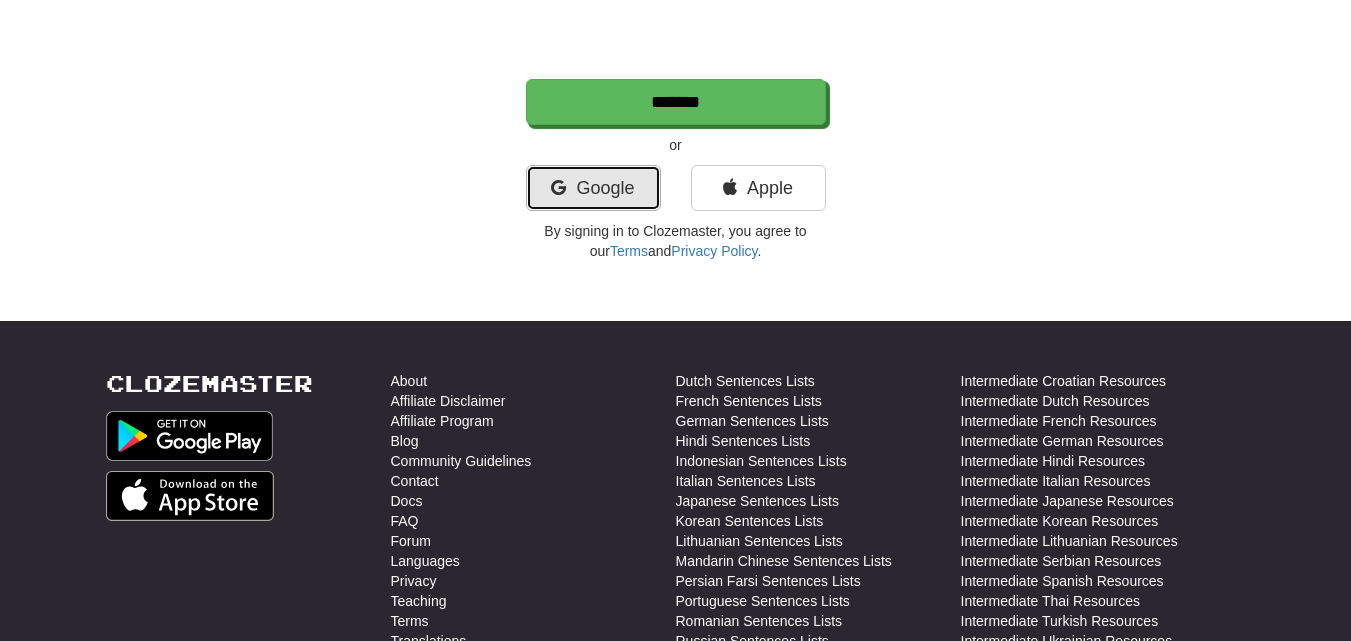 click on "Google" at bounding box center [593, 188] 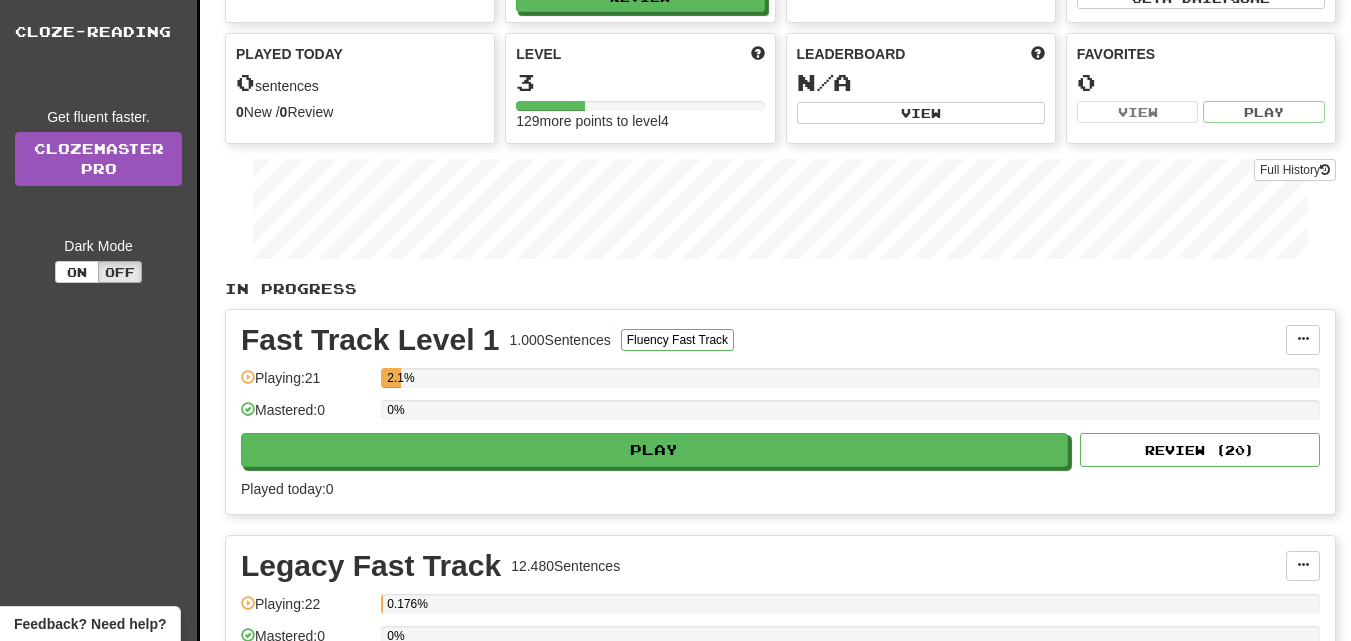 scroll, scrollTop: 0, scrollLeft: 0, axis: both 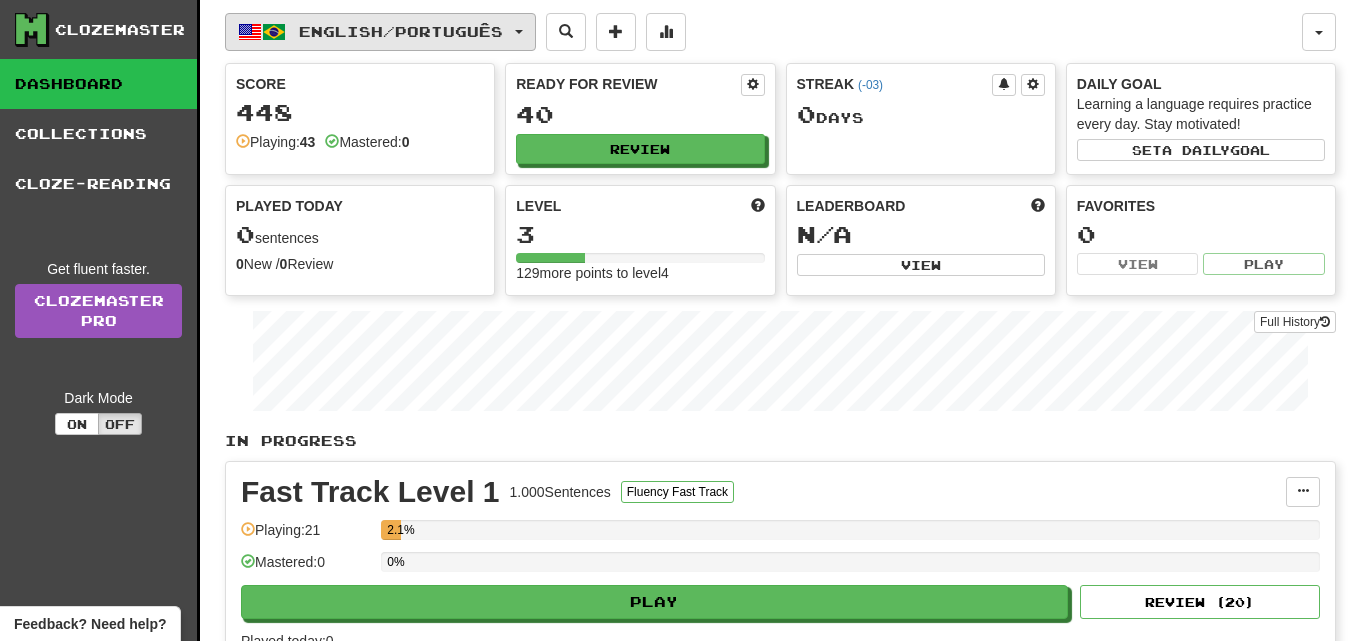 click on "English  /  Português" at bounding box center (401, 31) 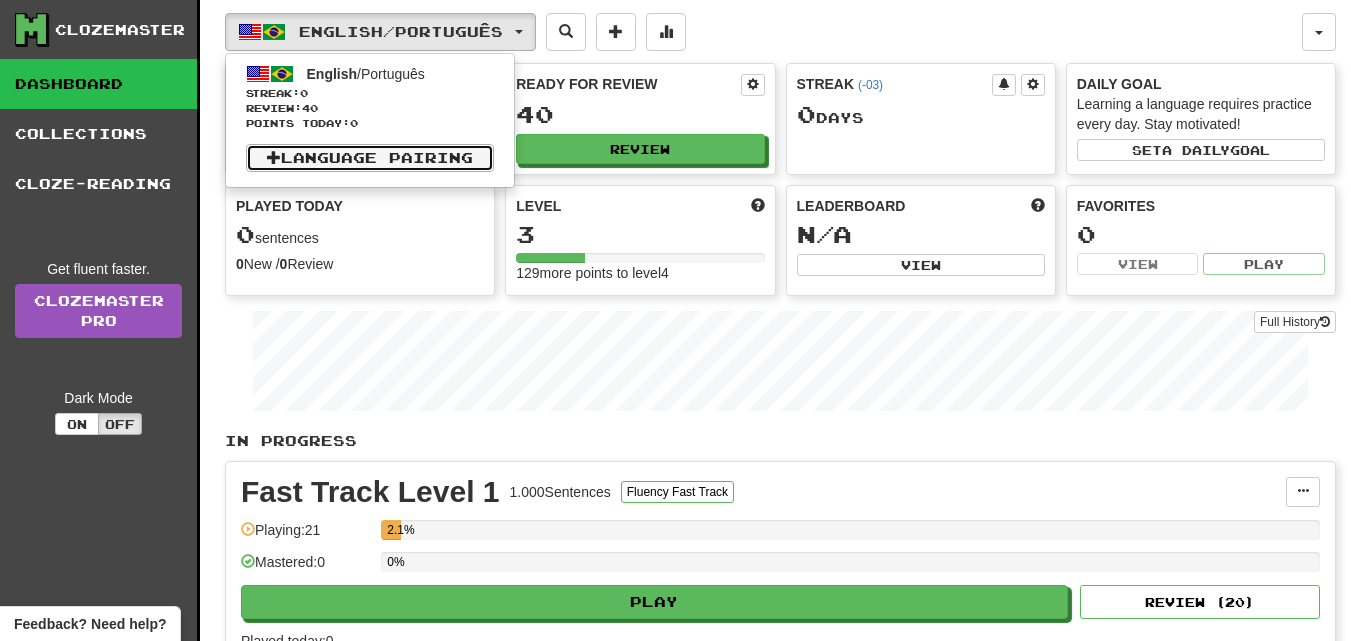 click on "Language Pairing" at bounding box center (370, 158) 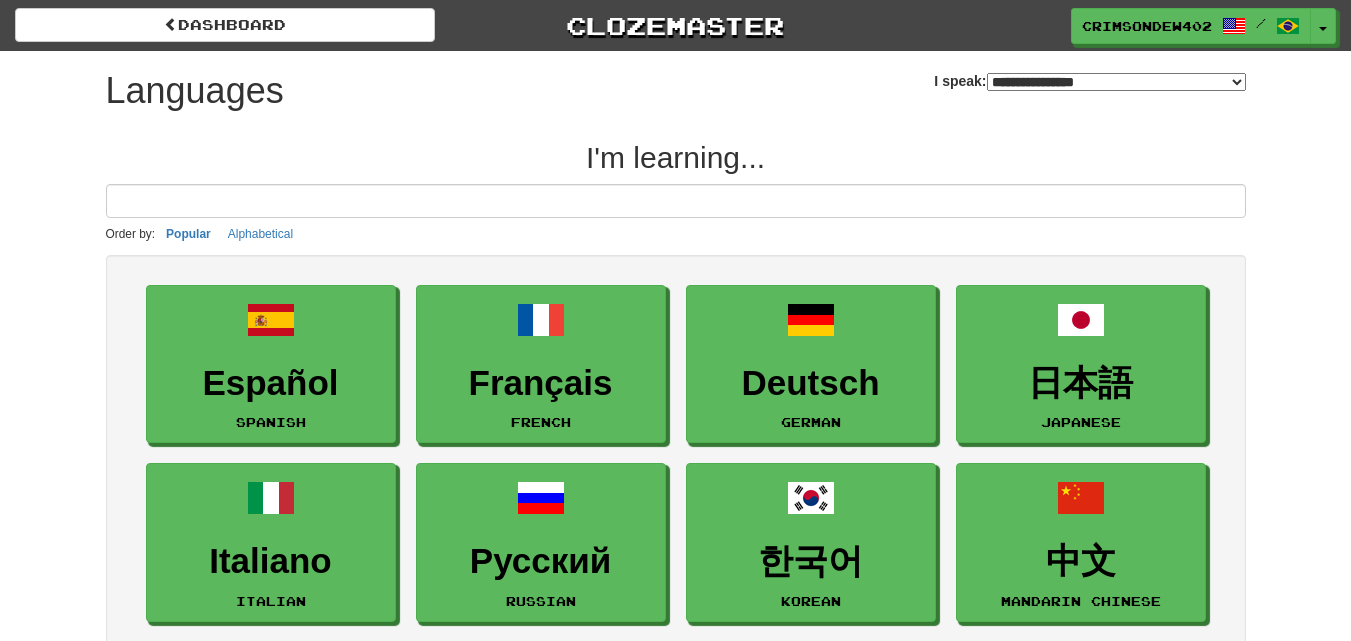 select on "*******" 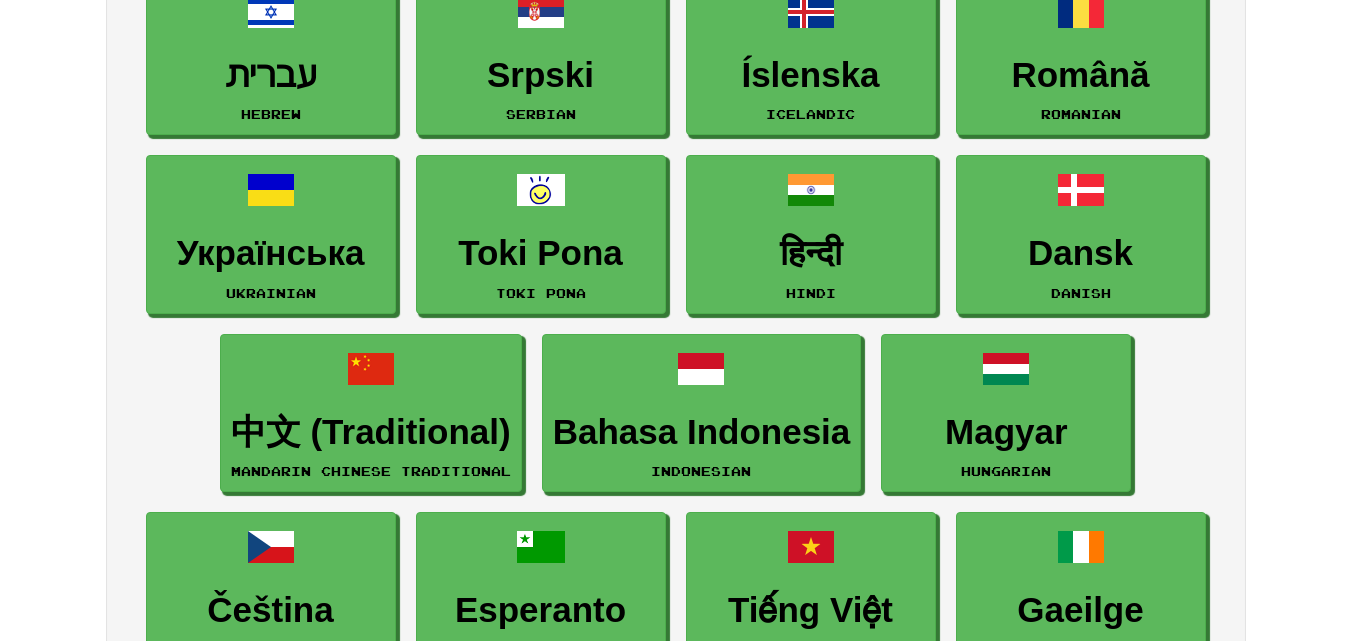 scroll, scrollTop: 1400, scrollLeft: 0, axis: vertical 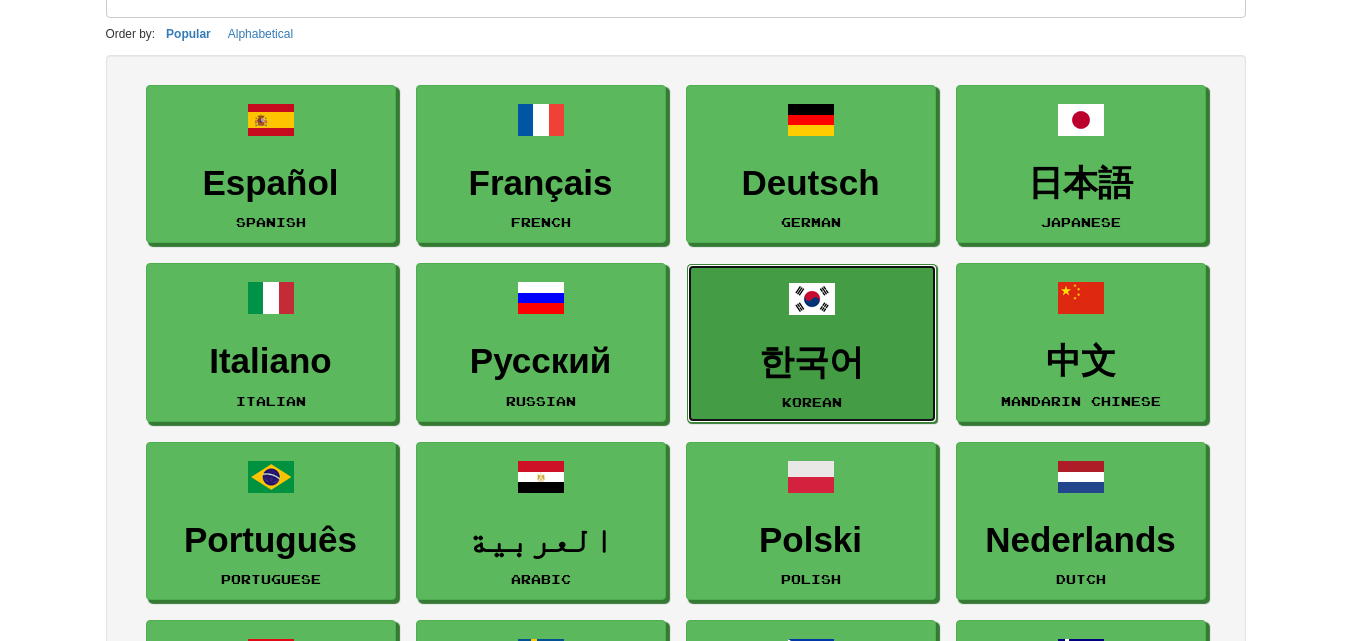 click on "한국어" at bounding box center (812, 362) 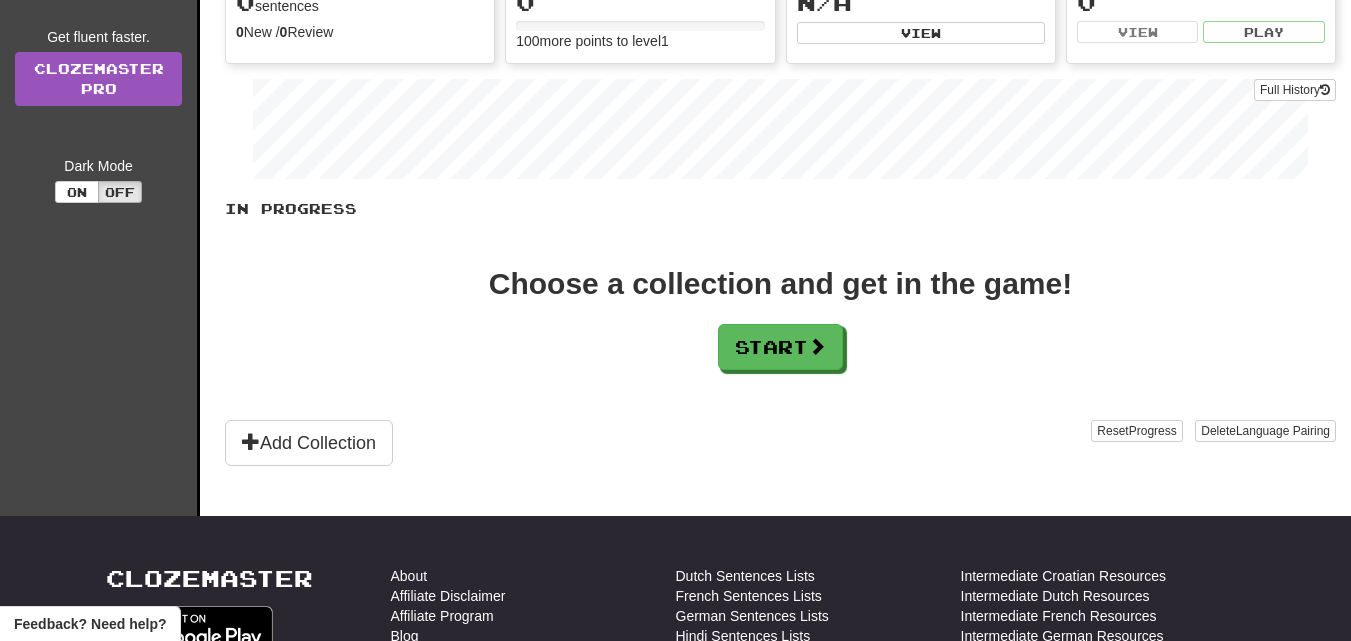 scroll, scrollTop: 400, scrollLeft: 0, axis: vertical 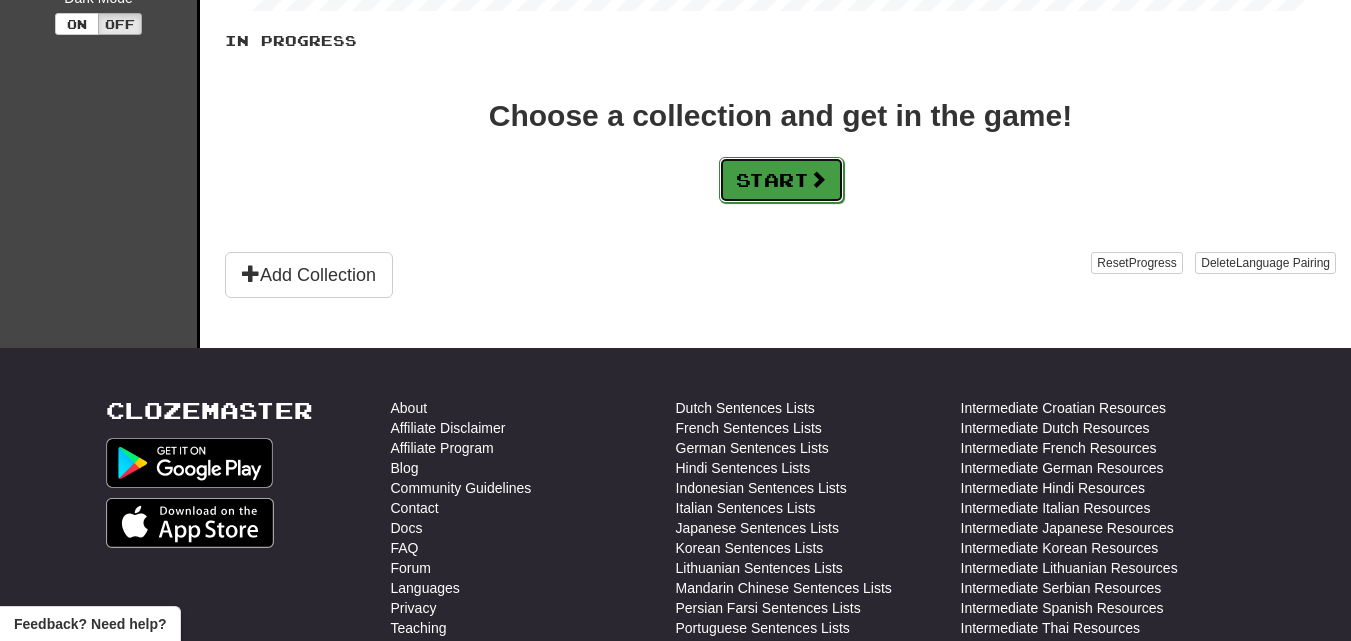 click at bounding box center (818, 179) 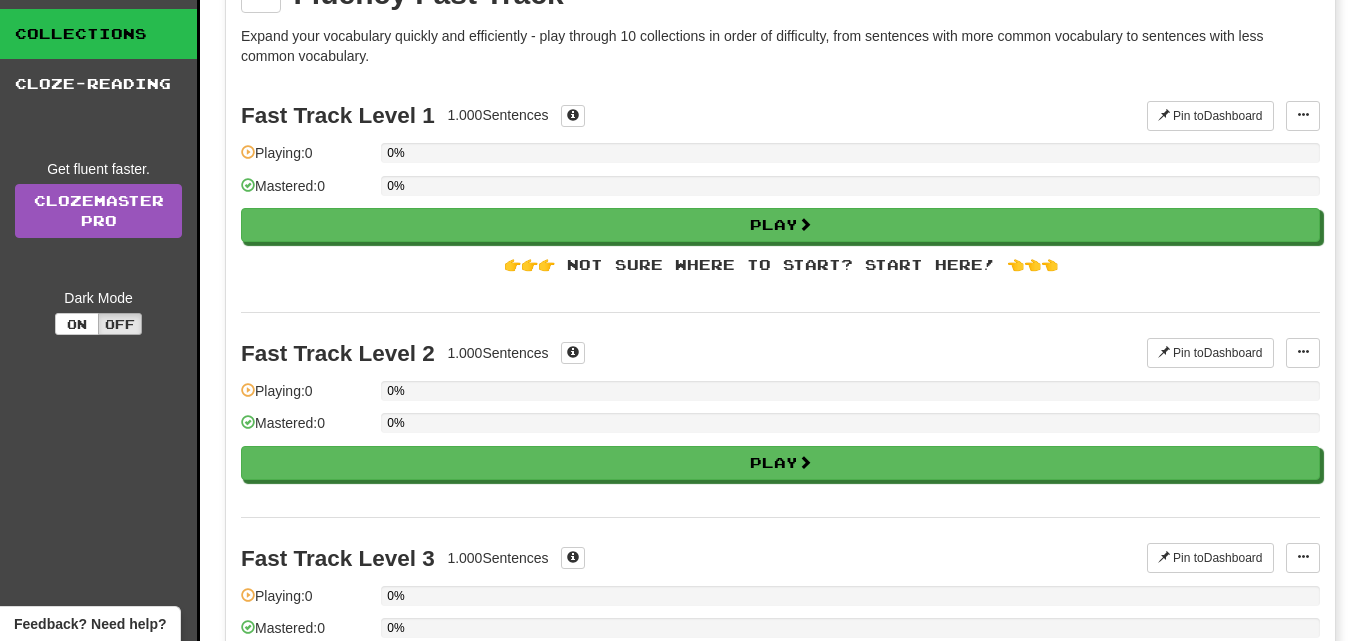 scroll, scrollTop: 0, scrollLeft: 0, axis: both 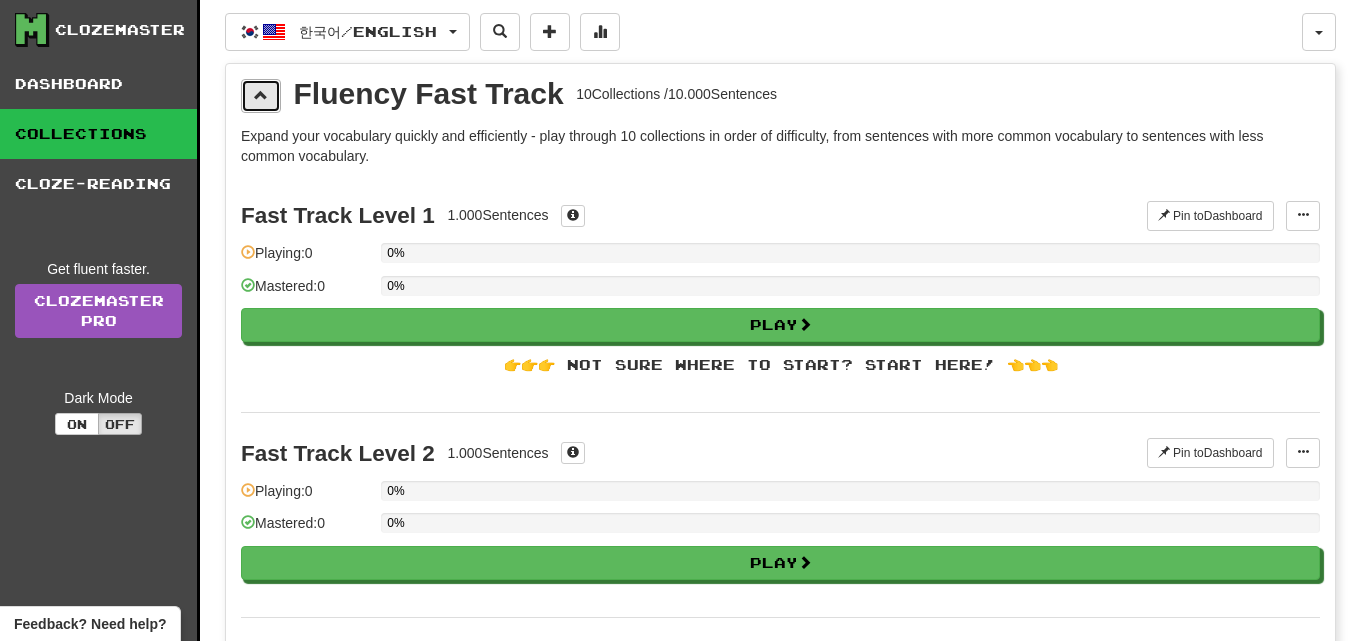 click at bounding box center [261, 96] 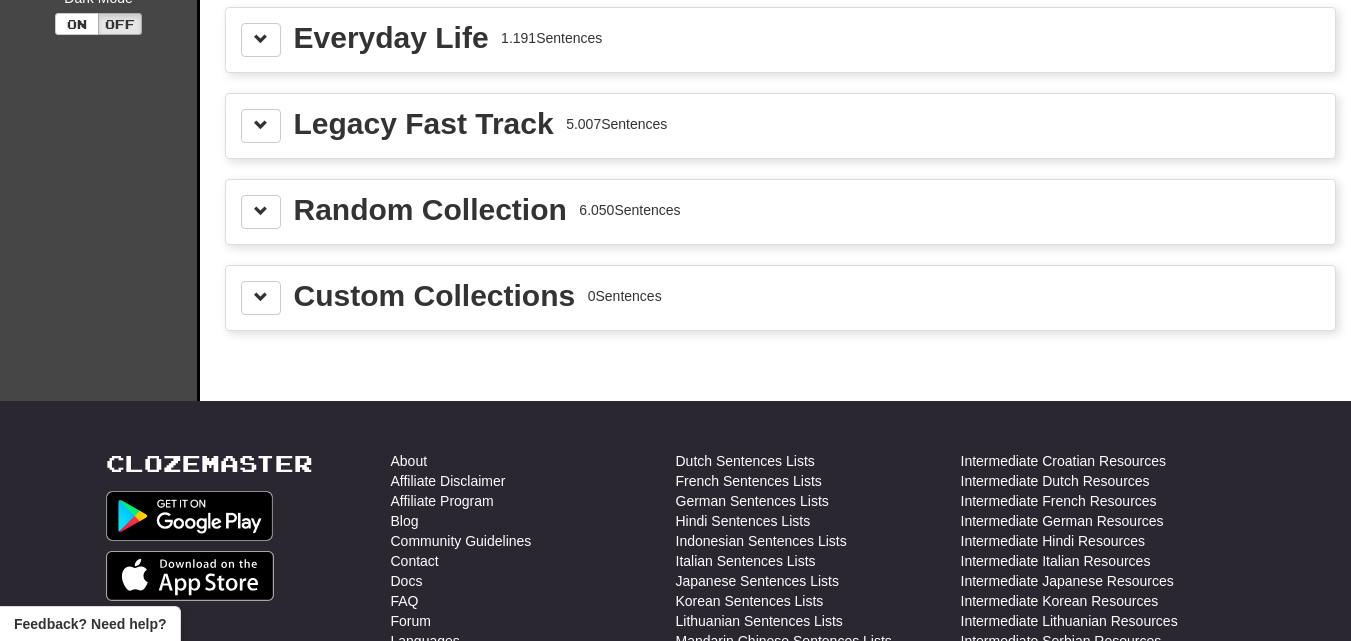 scroll, scrollTop: 300, scrollLeft: 0, axis: vertical 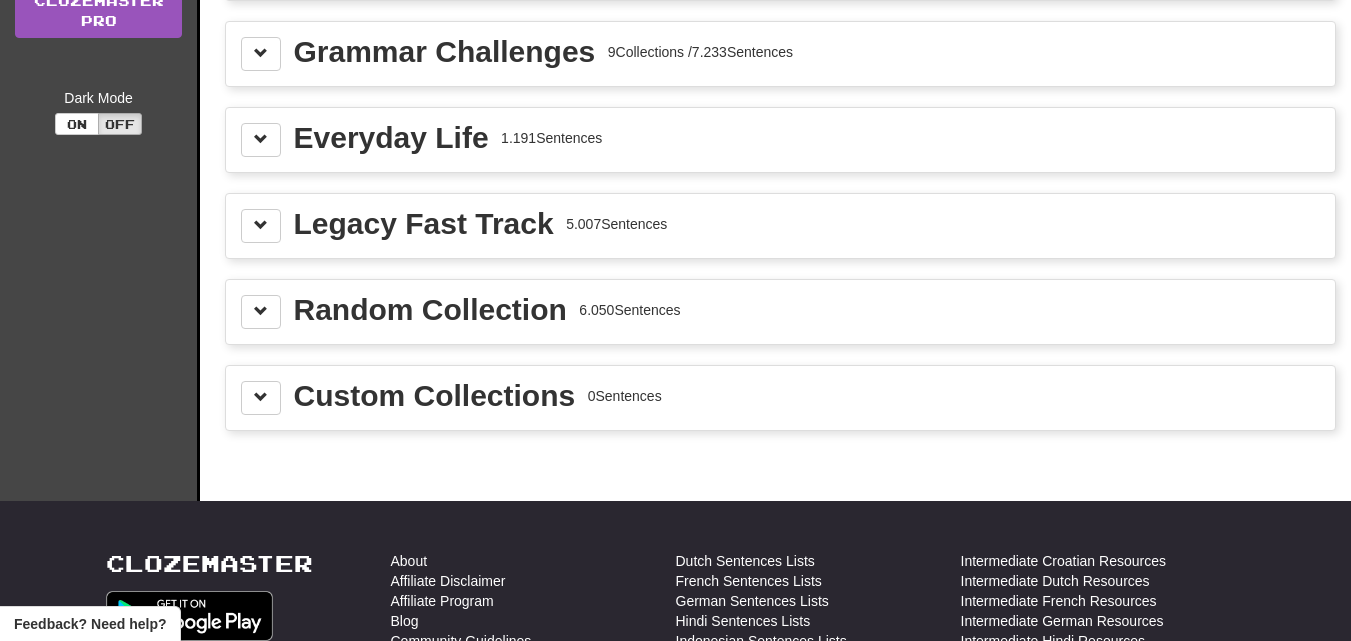 click on "1.191  Sentences" at bounding box center [551, 138] 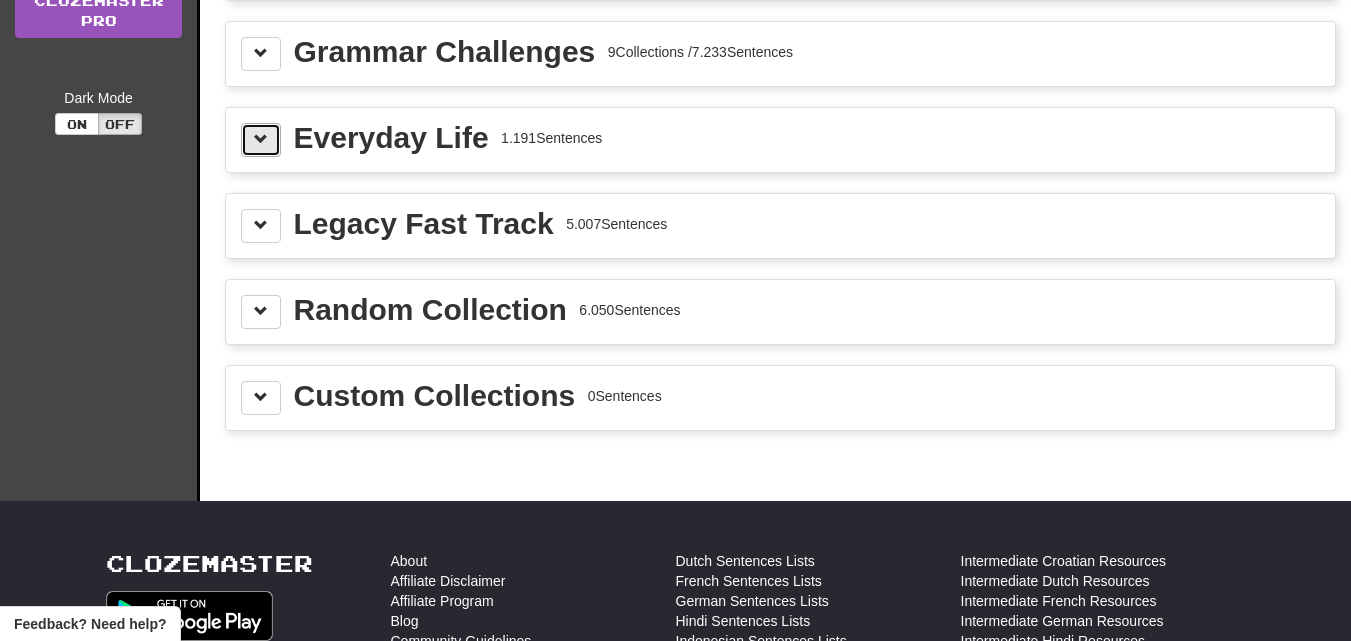click at bounding box center [261, 140] 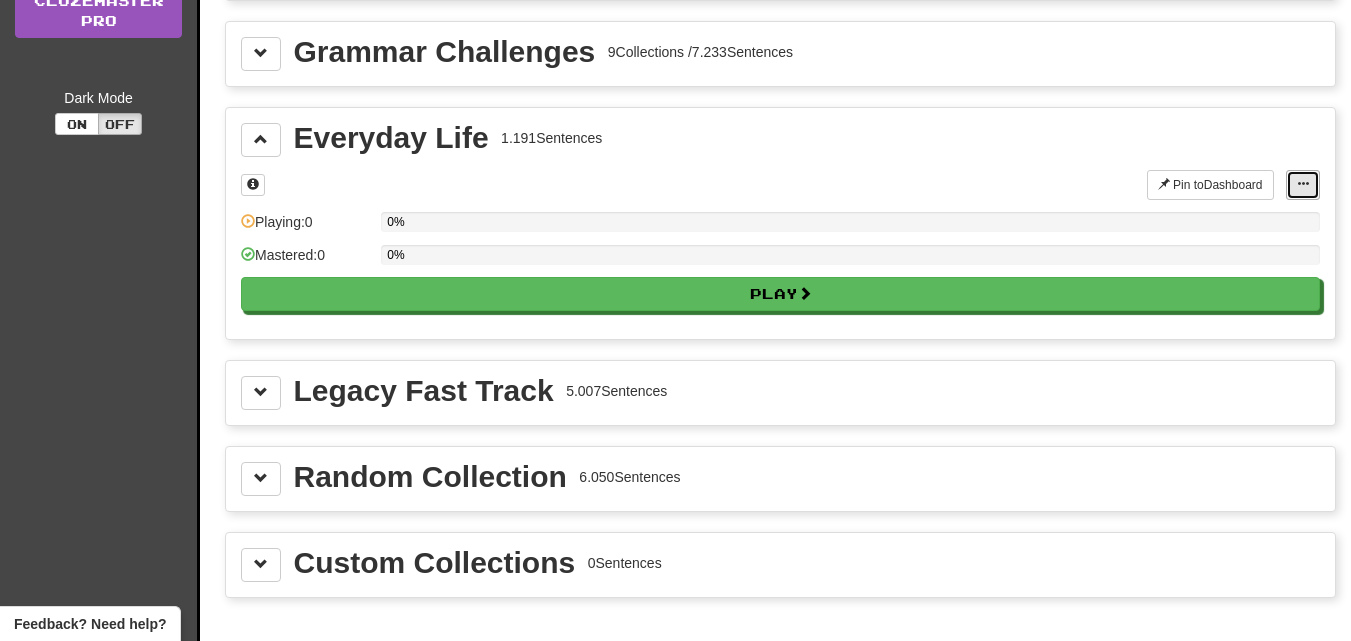 click at bounding box center [1303, 184] 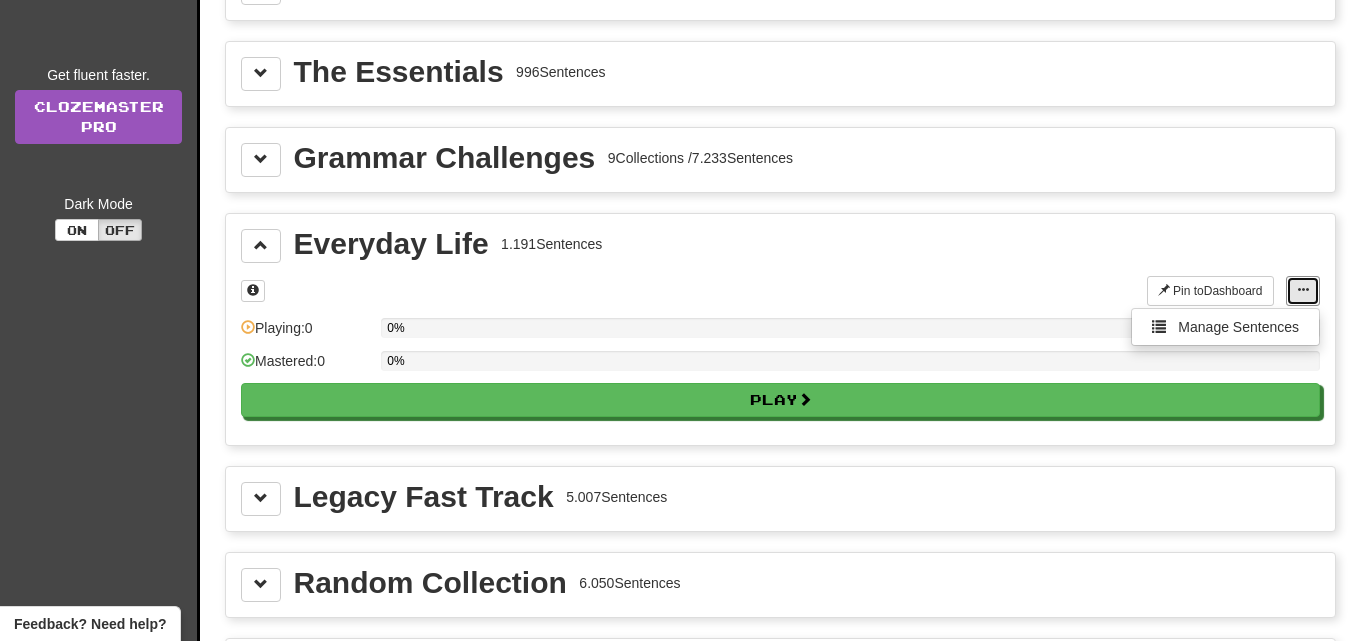 scroll, scrollTop: 100, scrollLeft: 0, axis: vertical 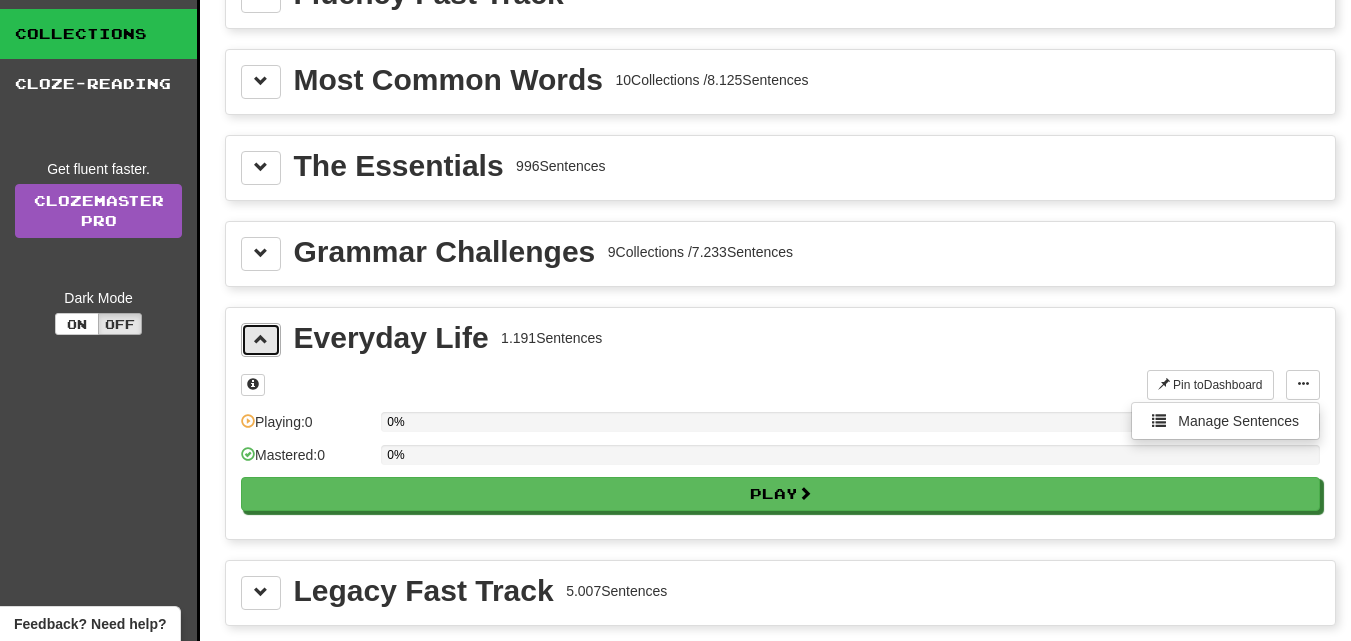 click at bounding box center [261, 339] 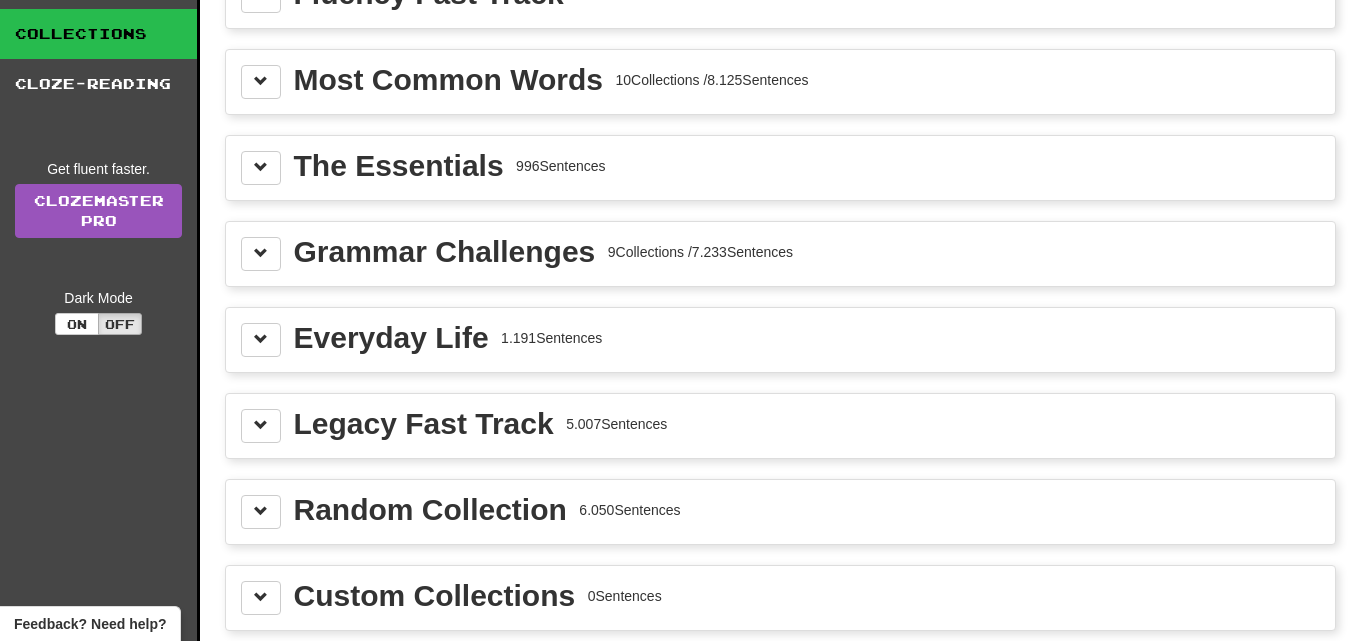 click on "Grammar Challenges" at bounding box center [445, 252] 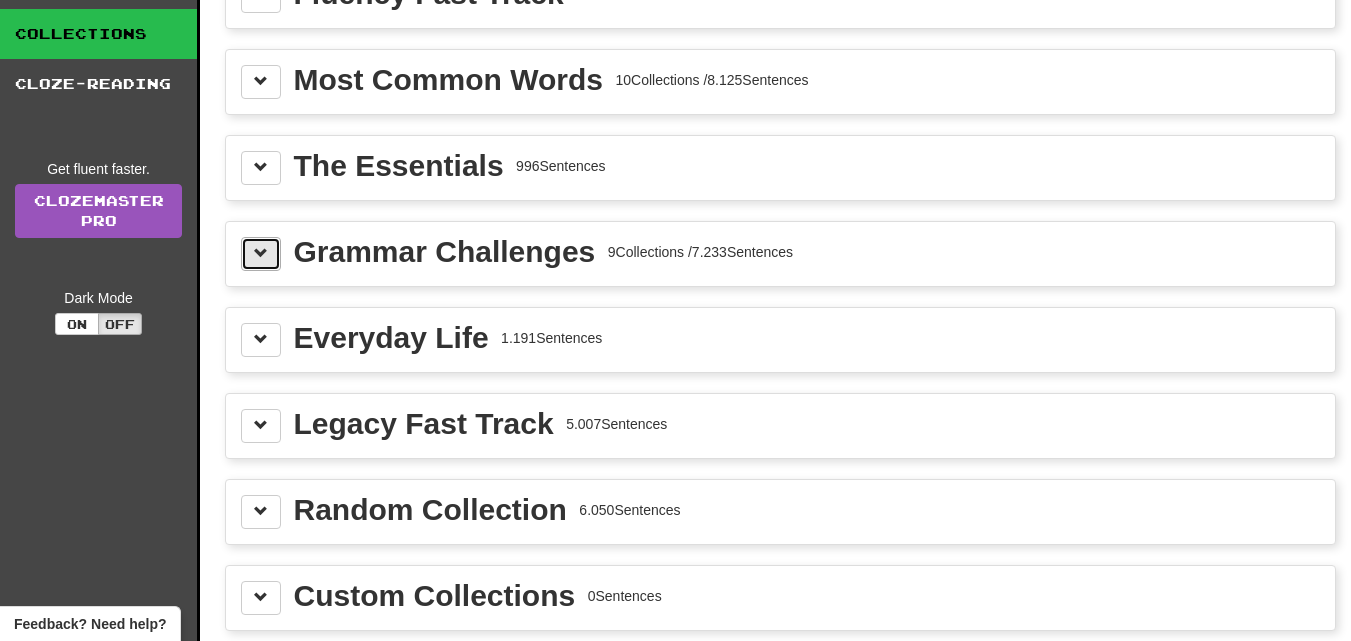 click at bounding box center (261, 253) 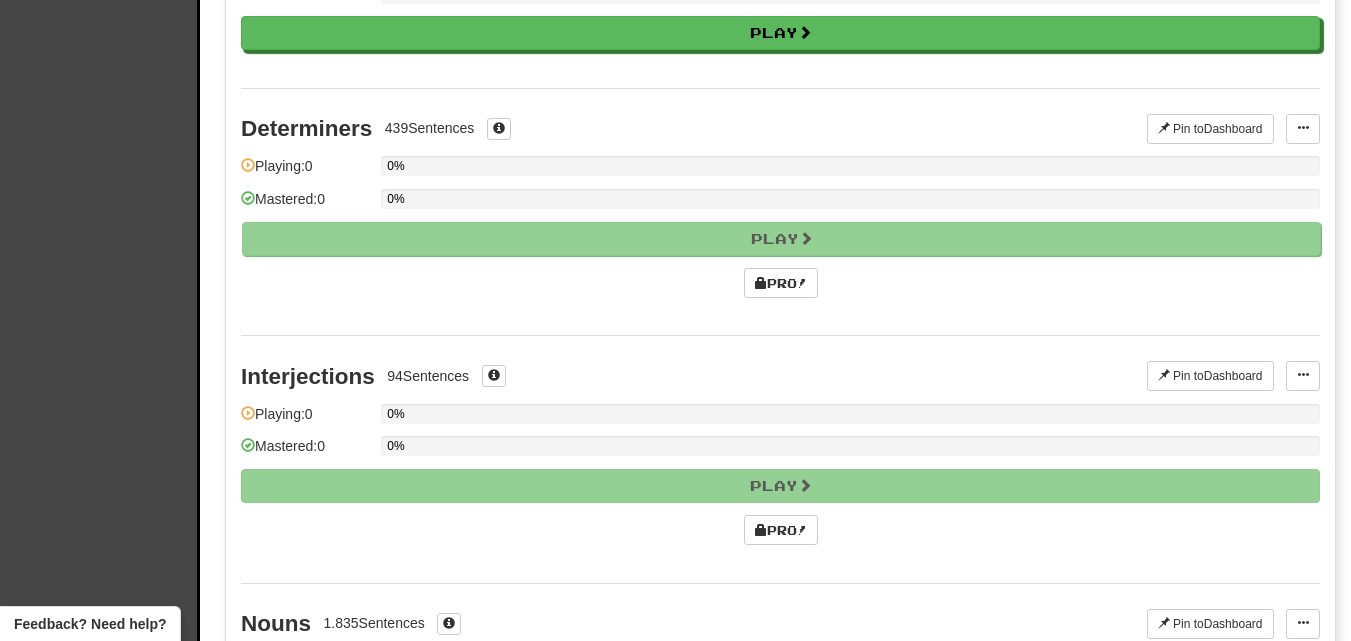 scroll, scrollTop: 300, scrollLeft: 0, axis: vertical 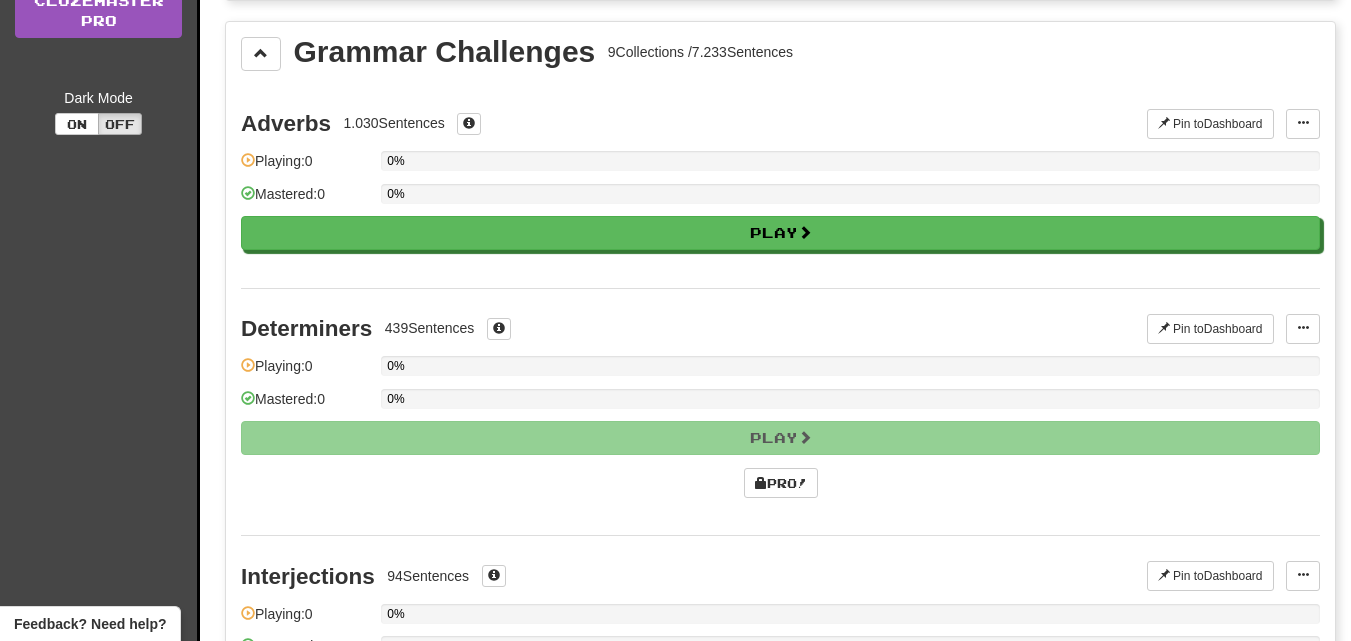 click on "Grammar Challenges 9  Collections /  7.233  Sentences Adverbs 1.030  Sentences   Pin to  Dashboard   Pin to  Dashboard Manage Sentences  Playing:  0 0%  Mastered:  0 0% Play  Determiners 439  Sentences   Pin to  Dashboard   Pin to  Dashboard Manage Sentences  Playing:  0 0%  Mastered:  0 0% Play   Pro! Interjections 94  Sentences   Pin to  Dashboard   Pin to  Dashboard Manage Sentences  Playing:  0 0%  Mastered:  0 0% Play   Pro! Nouns 1.835  Sentences   Pin to  Dashboard   Pin to  Dashboard Manage Sentences  Playing:  0 0%  Mastered:  0 0% Play   Pro! Numbers 68  Sentences   Pin to  Dashboard   Pin to  Dashboard Manage Sentences  Playing:  0 0%  Mastered:  0 0% Play   Pro! Particles 213  Sentences   Pin to  Dashboard   Pin to  Dashboard Manage Sentences  Playing:  0 0%  Mastered:  0 0% Play   Pro! Pronouns 366  Sentences   Pin to  Dashboard   Pin to  Dashboard Manage Sentences  Playing:  0 0%  Mastered:  0 0% Play   Pro! Adjectives 864  Sentences   Pin to  Dashboard   Pin to  Dashboard Manage Sentences 0 0%" at bounding box center (780, 1152) 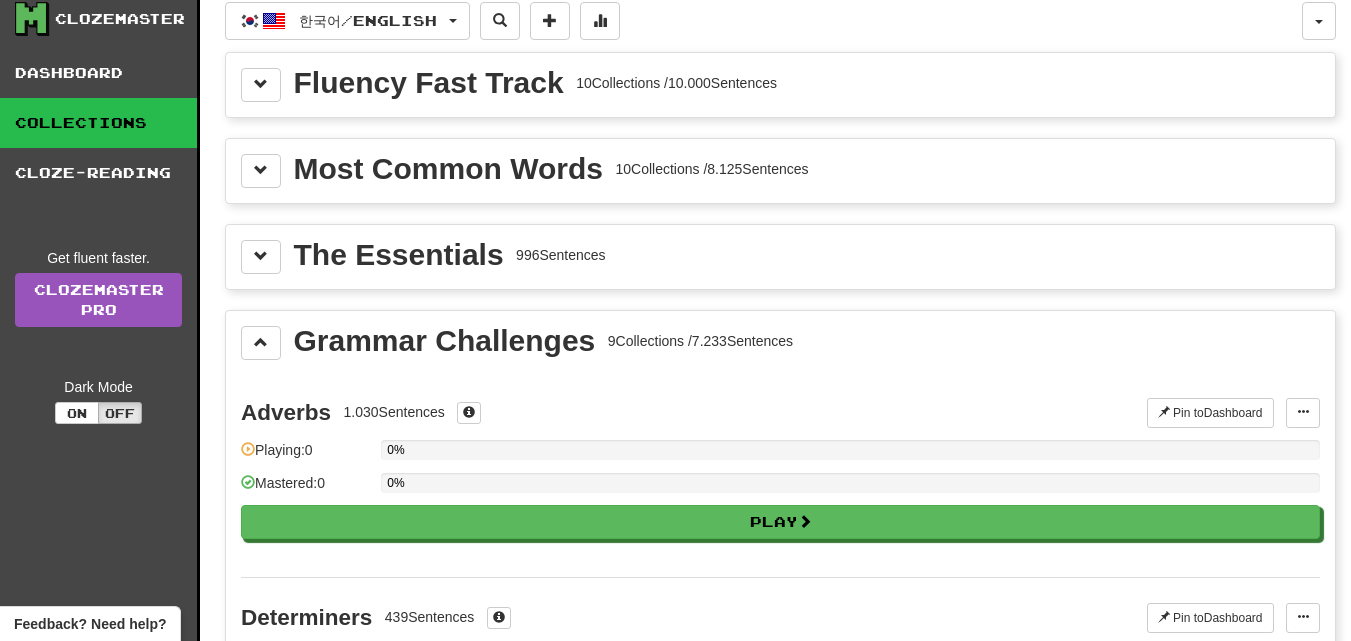scroll, scrollTop: 0, scrollLeft: 0, axis: both 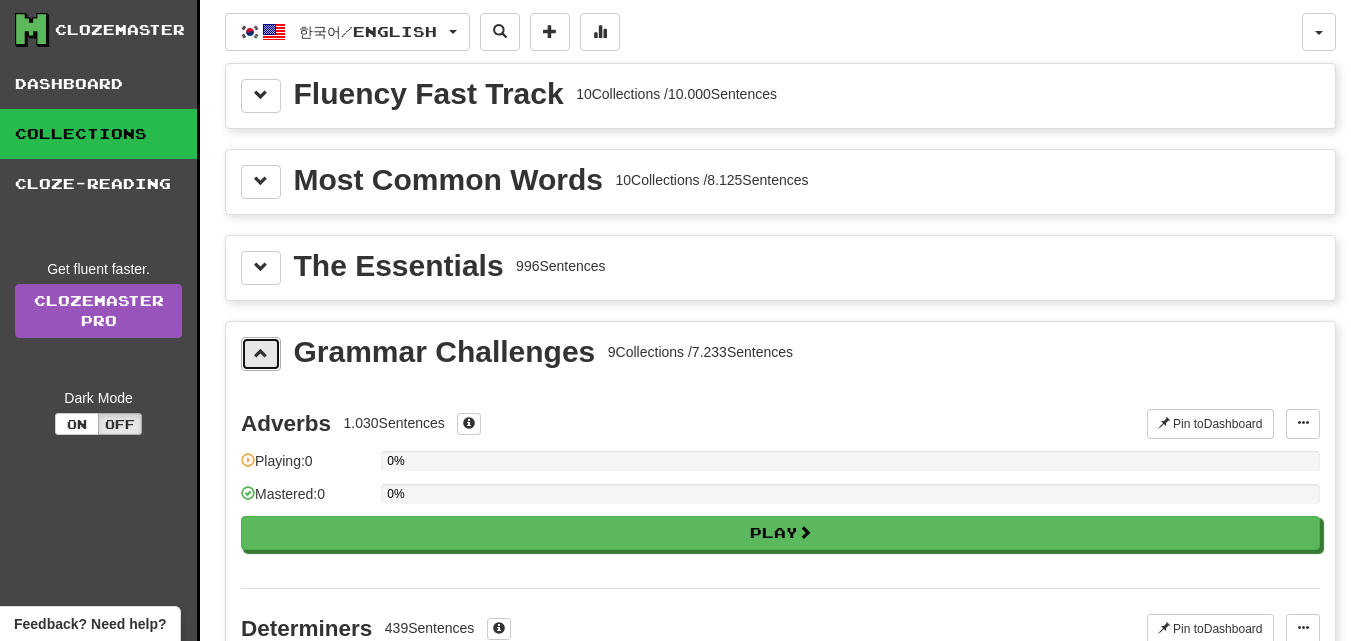 click at bounding box center (261, 354) 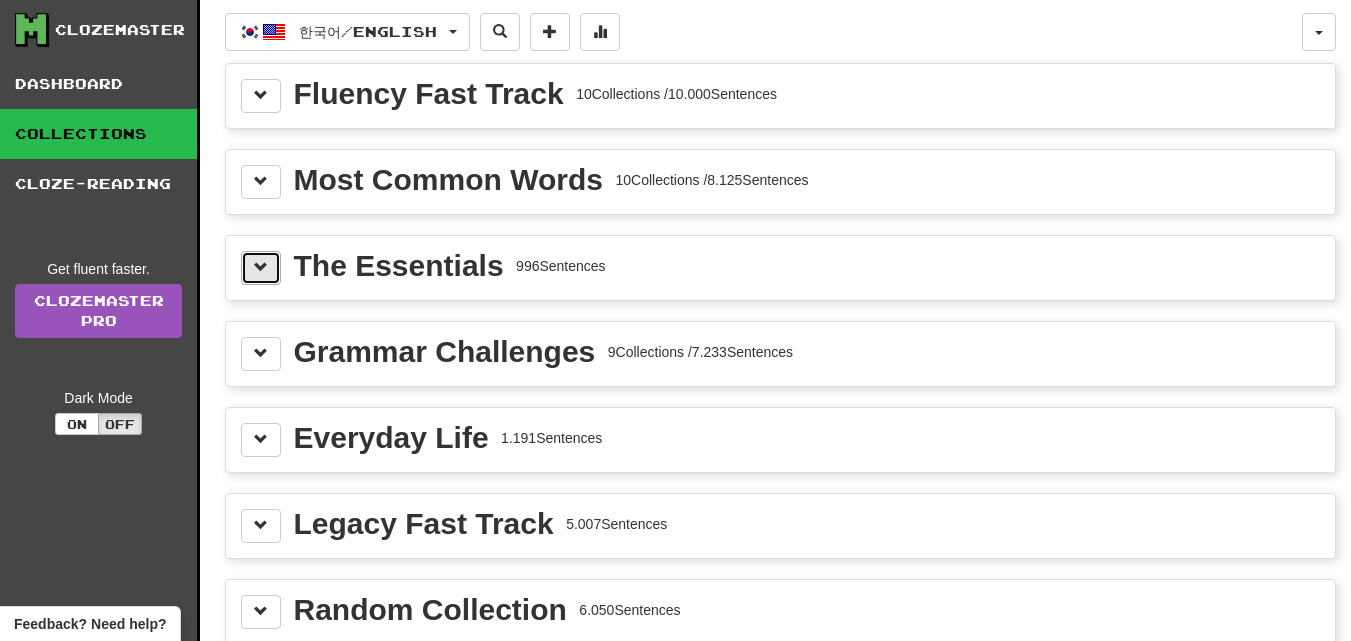 click at bounding box center [261, 267] 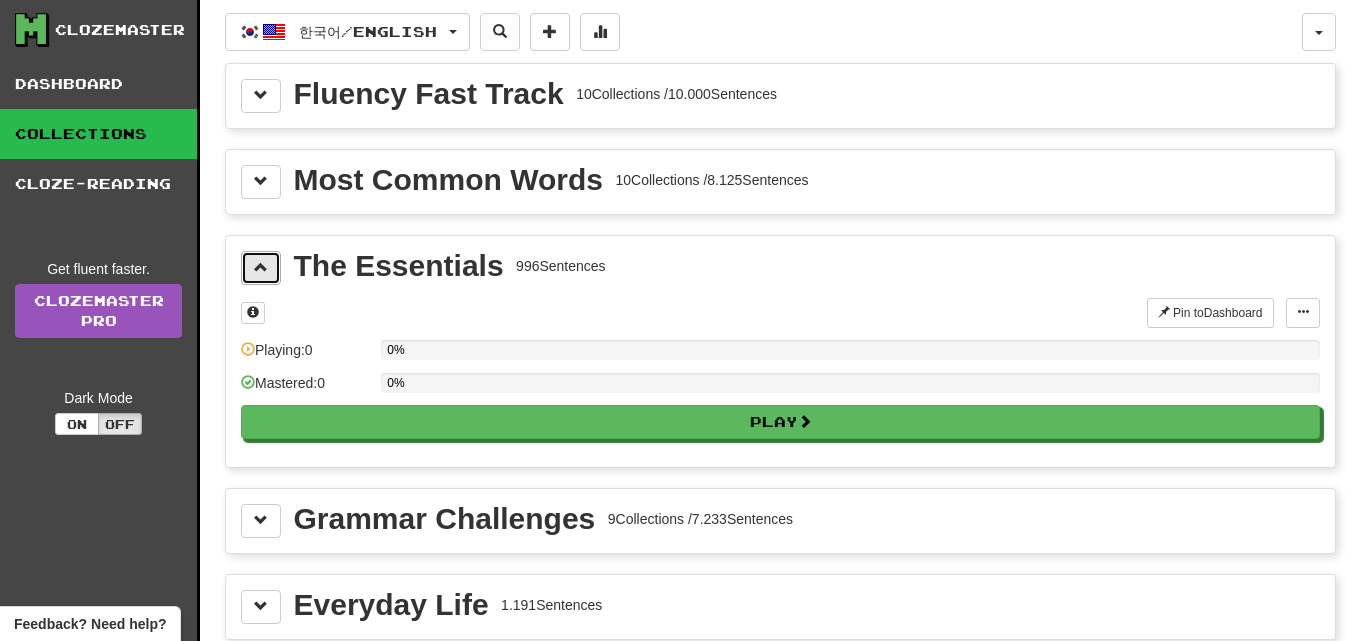 click at bounding box center (261, 268) 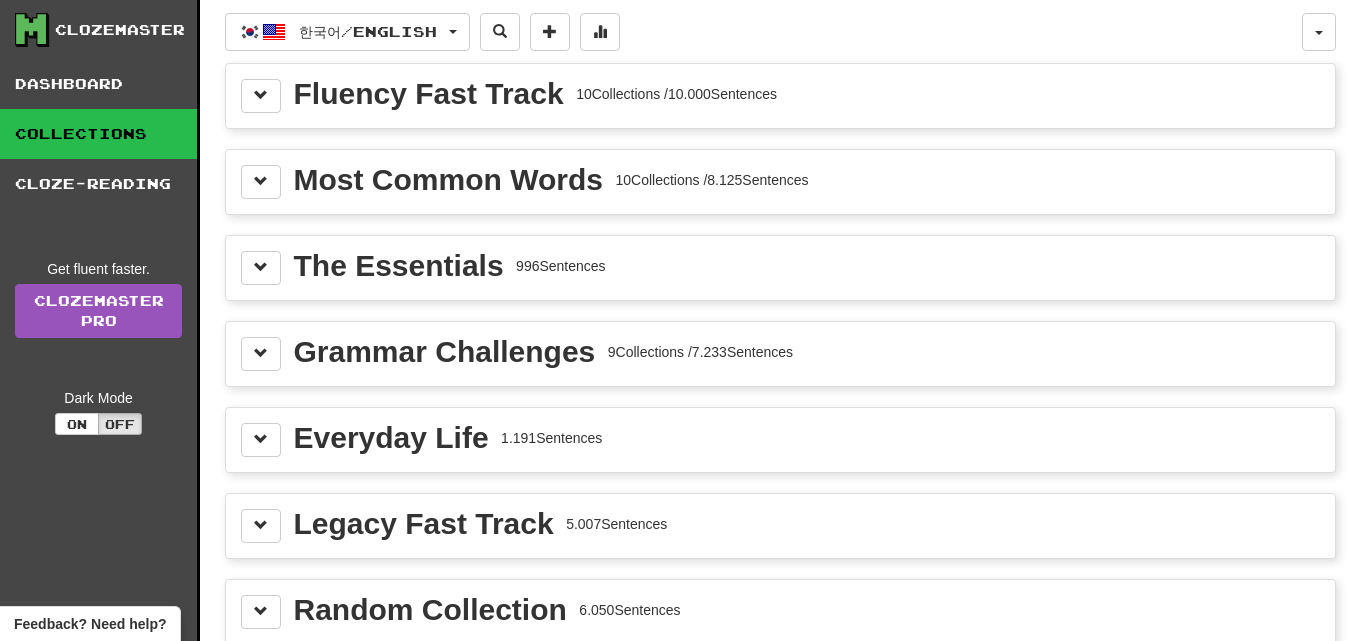click on "The Essentials 996  Sentences" at bounding box center [780, 268] 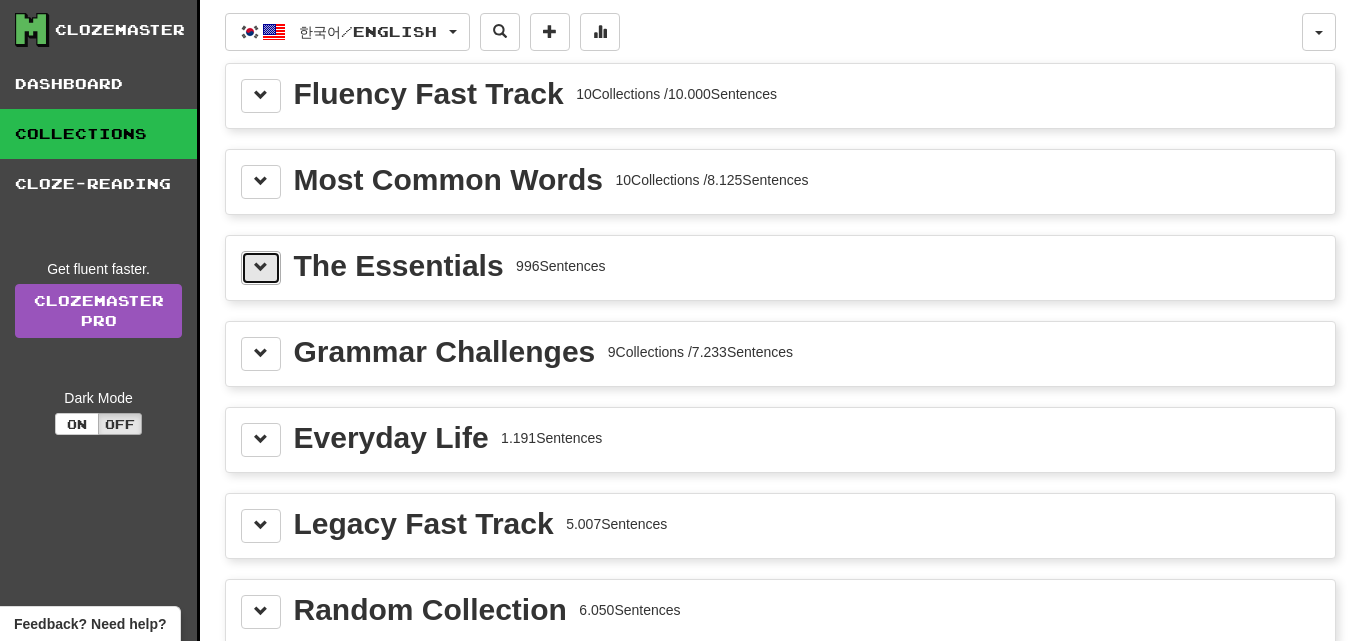 click at bounding box center (261, 268) 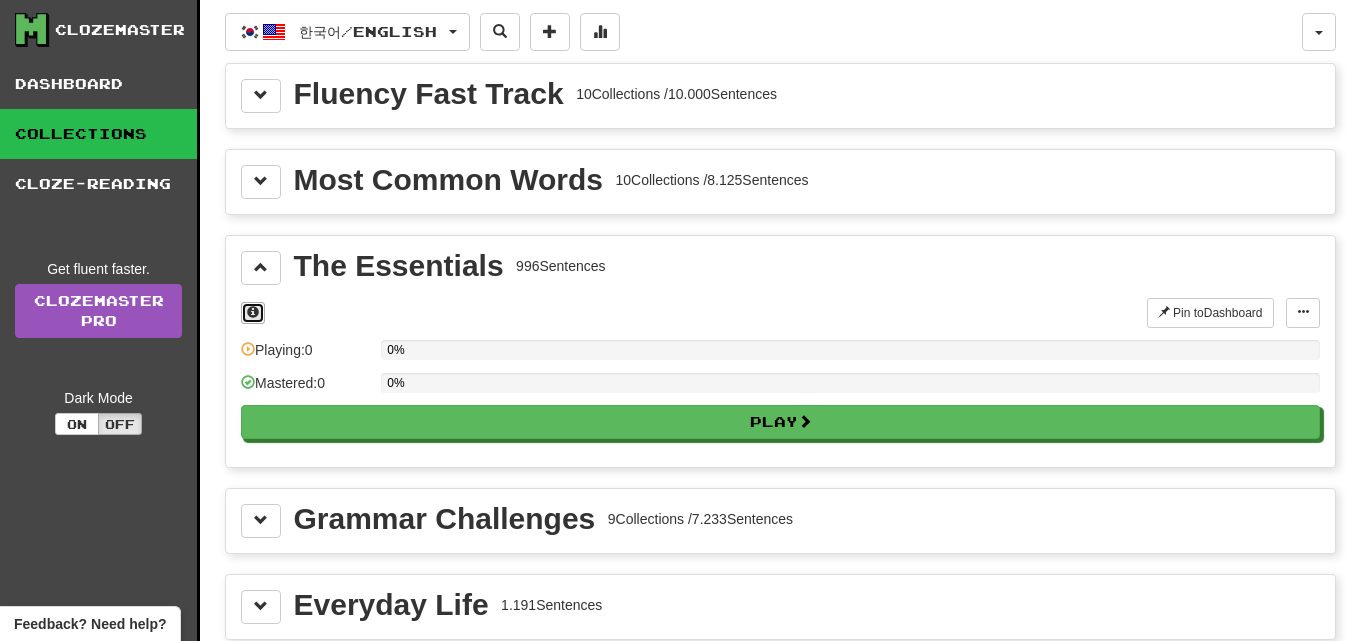 click at bounding box center [253, 312] 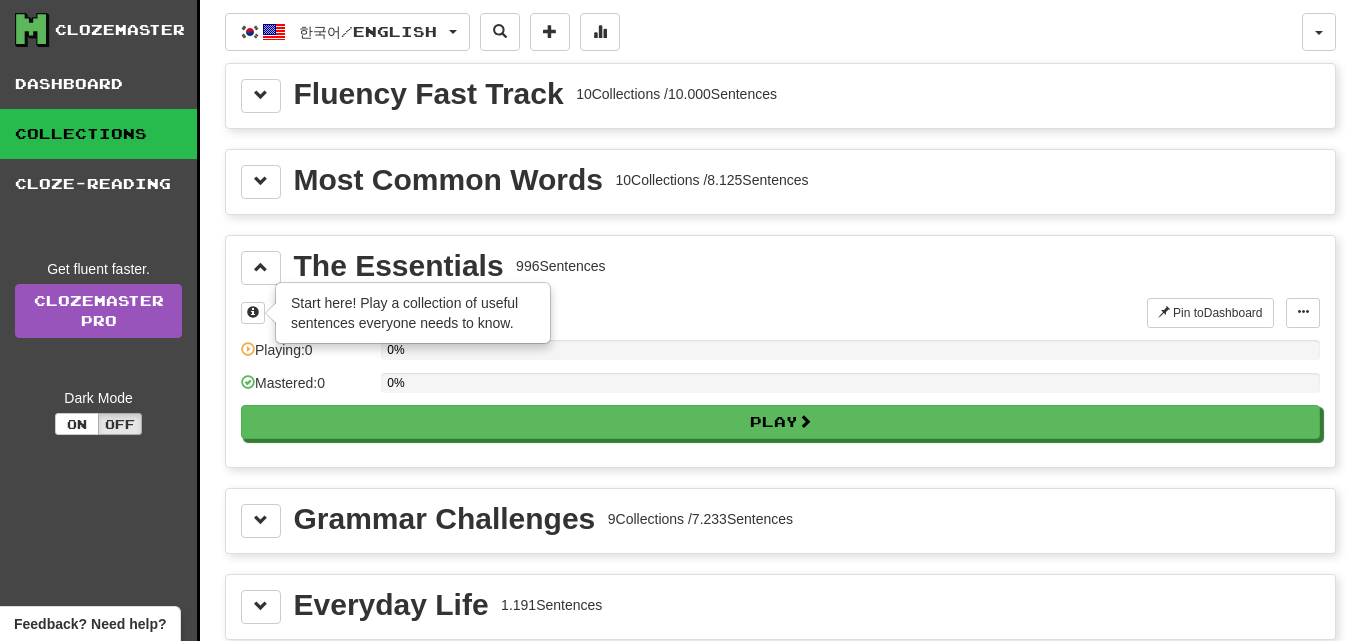 click on "The Essentials 996  Sentences × Start here! Play a collection of useful sentences everyone needs to know.   Pin to  Dashboard   Pin to  Dashboard Manage Sentences  Playing:  0 0%  Mastered:  0 0% Play" at bounding box center [780, 351] 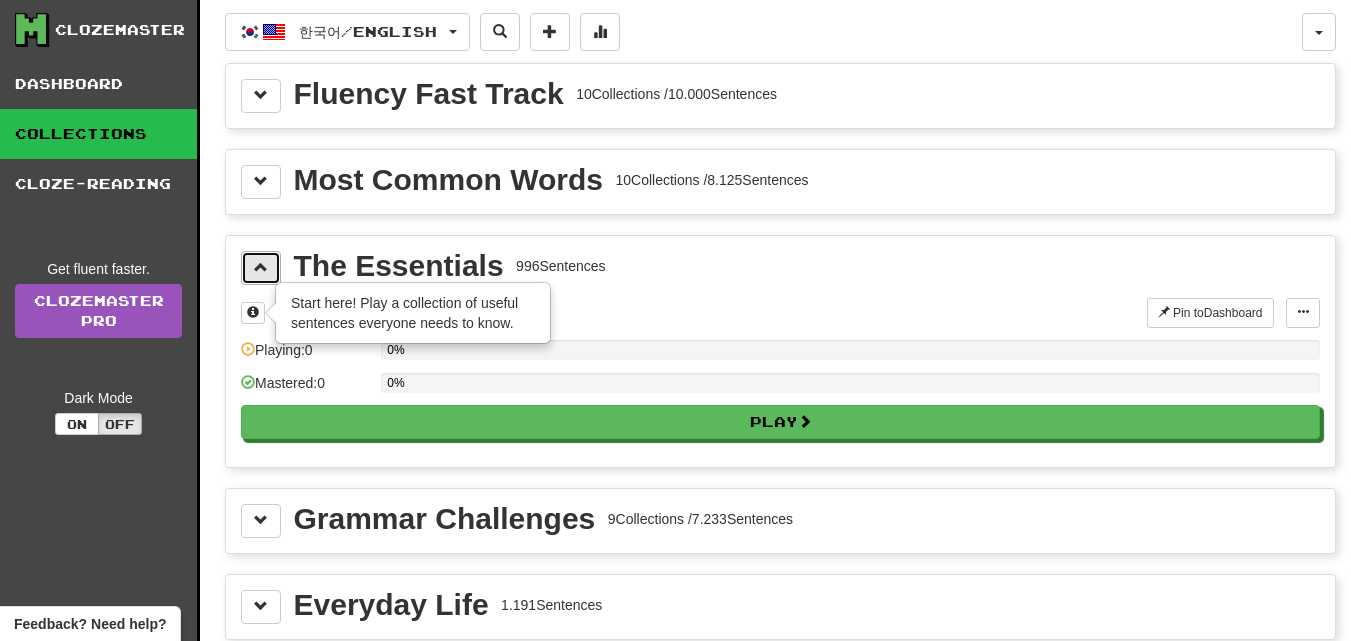 click at bounding box center (261, 268) 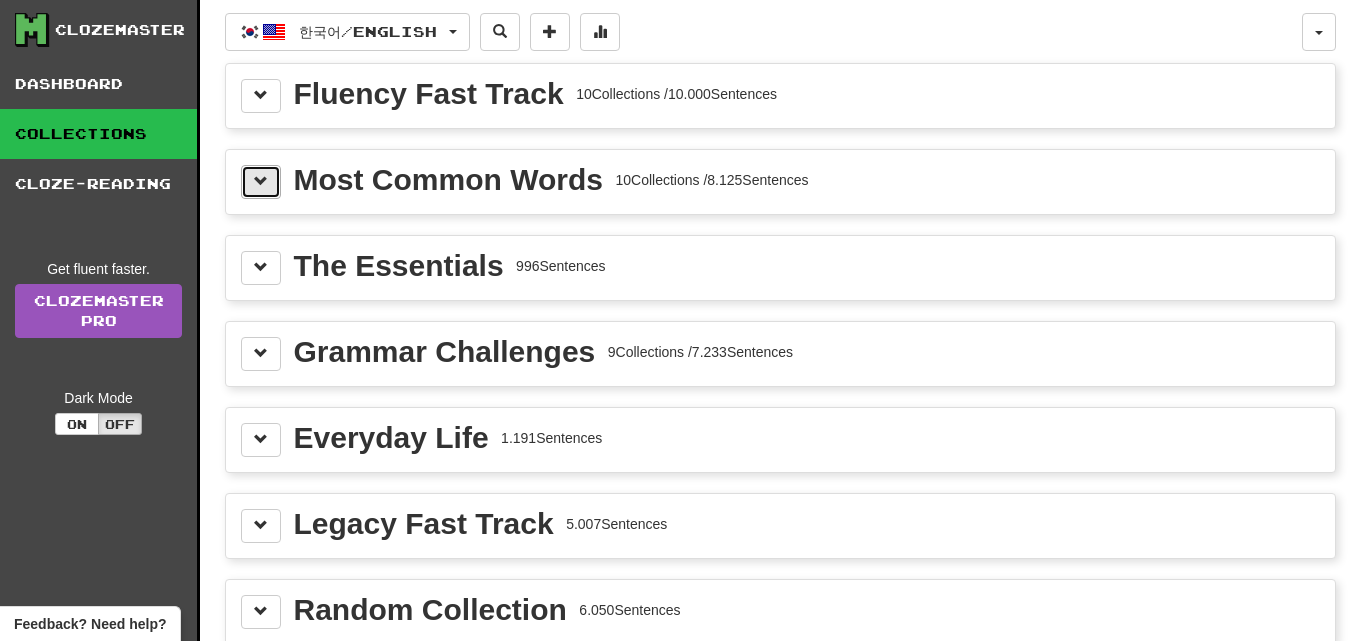 click at bounding box center [261, 182] 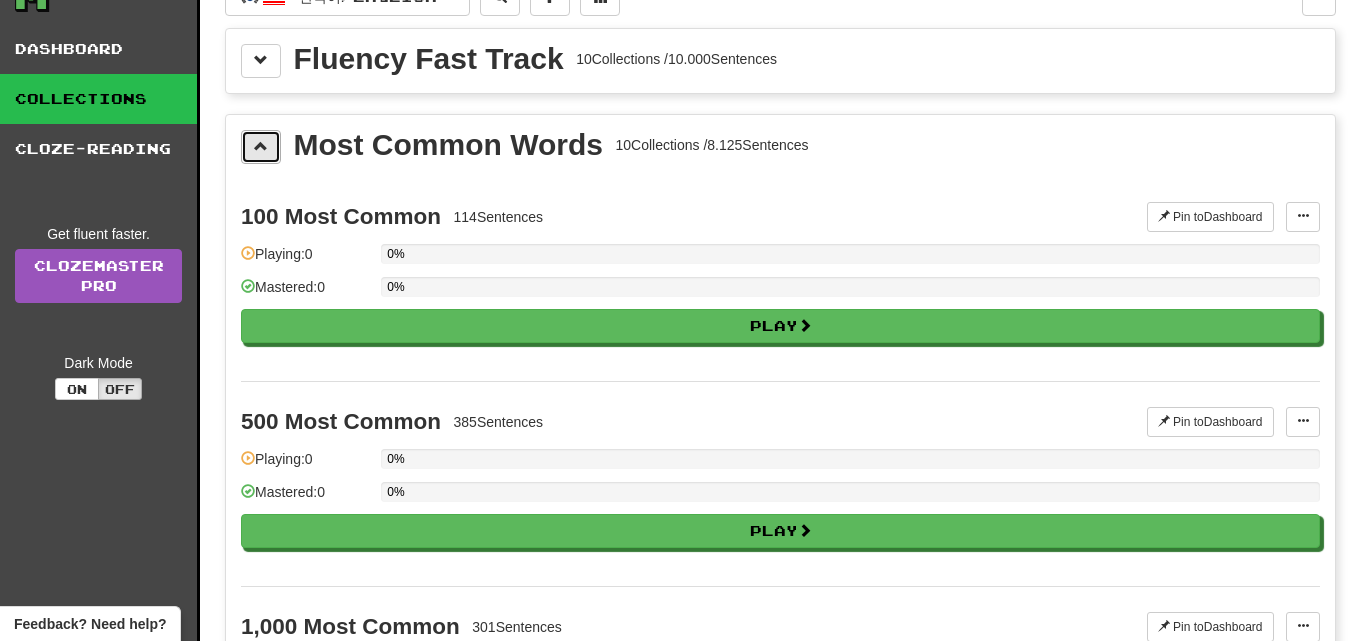 scroll, scrollTop: 0, scrollLeft: 0, axis: both 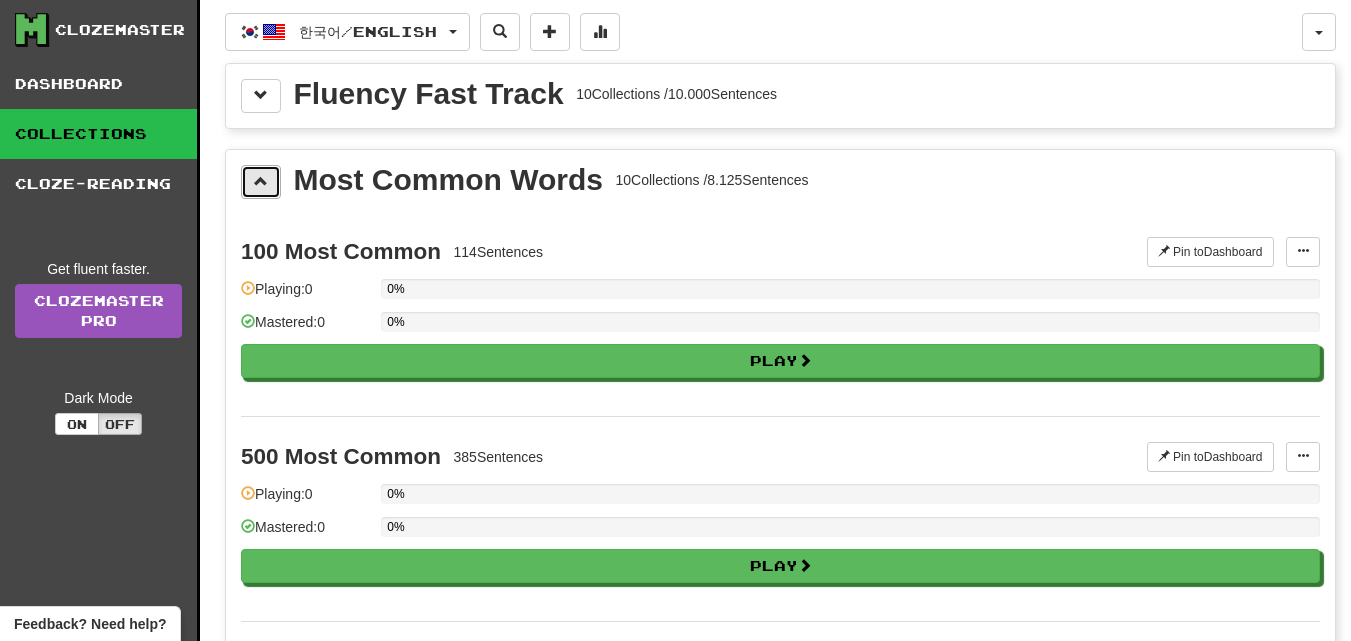 click at bounding box center (261, 181) 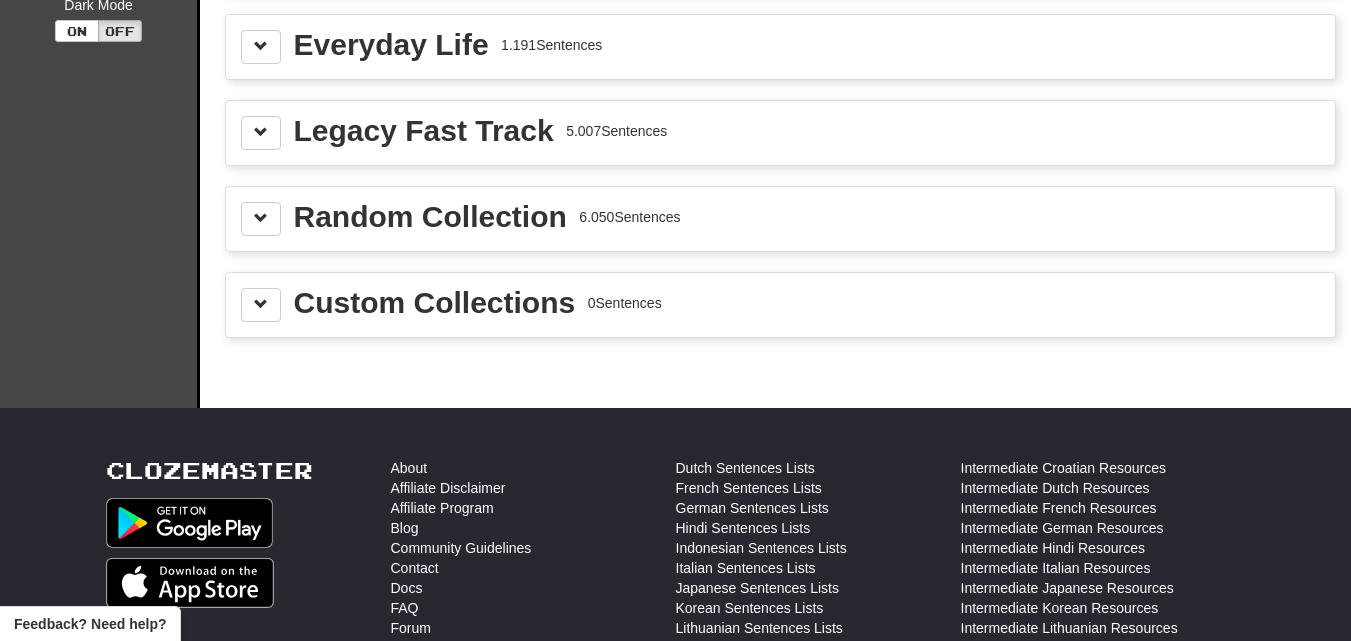 scroll, scrollTop: 400, scrollLeft: 0, axis: vertical 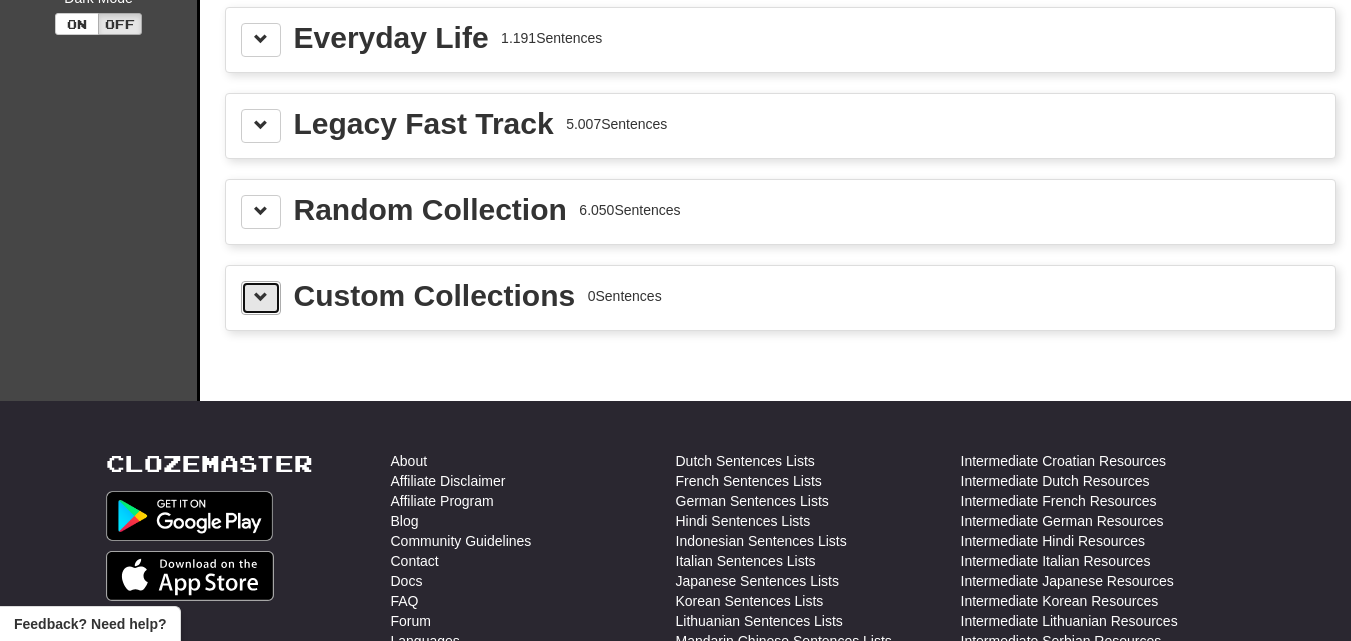 click at bounding box center [261, 297] 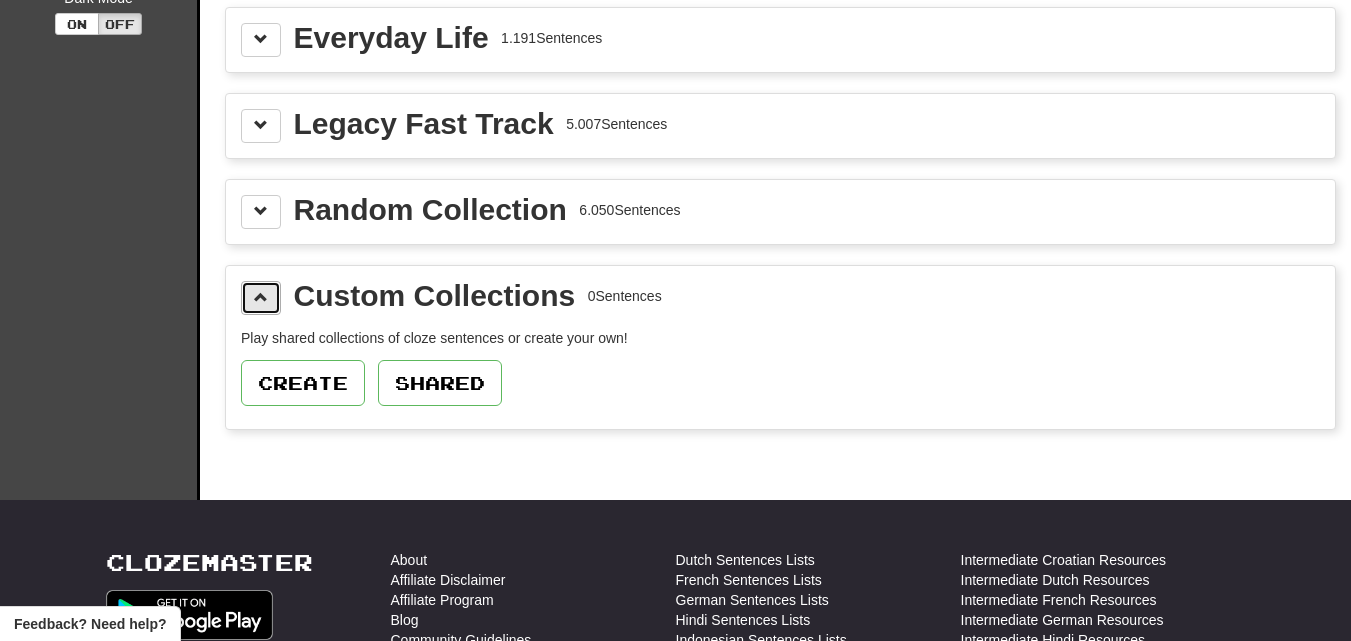 click at bounding box center [261, 298] 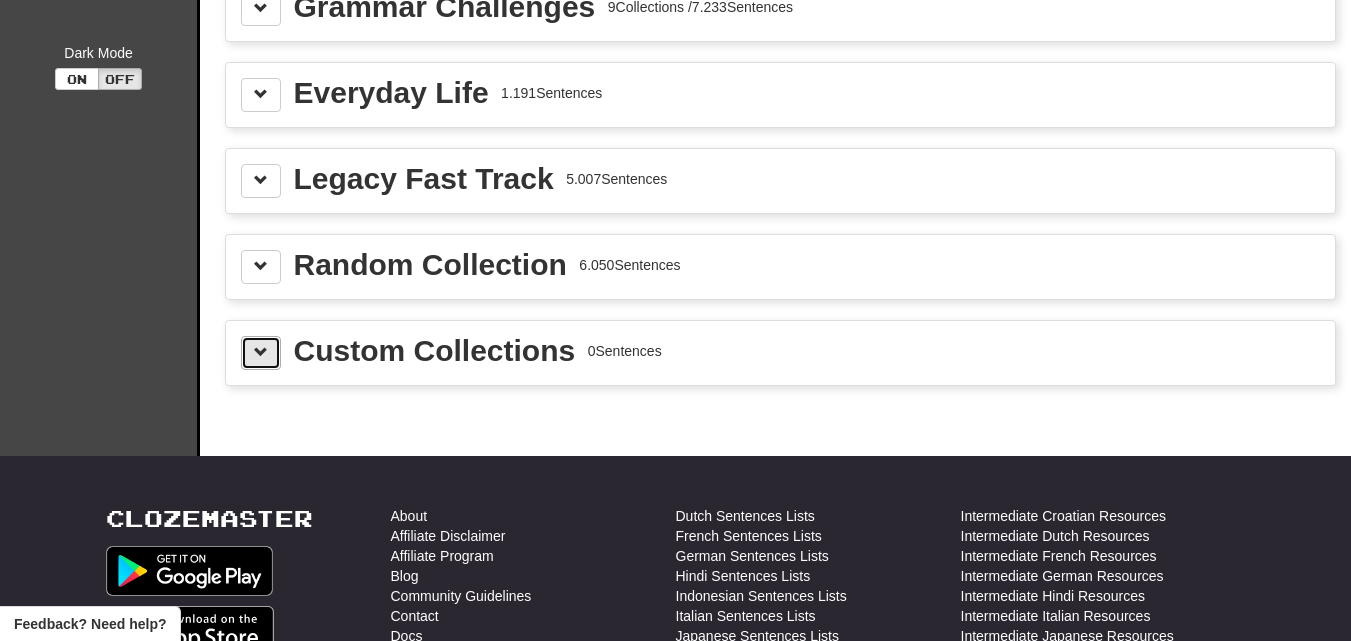 scroll, scrollTop: 300, scrollLeft: 0, axis: vertical 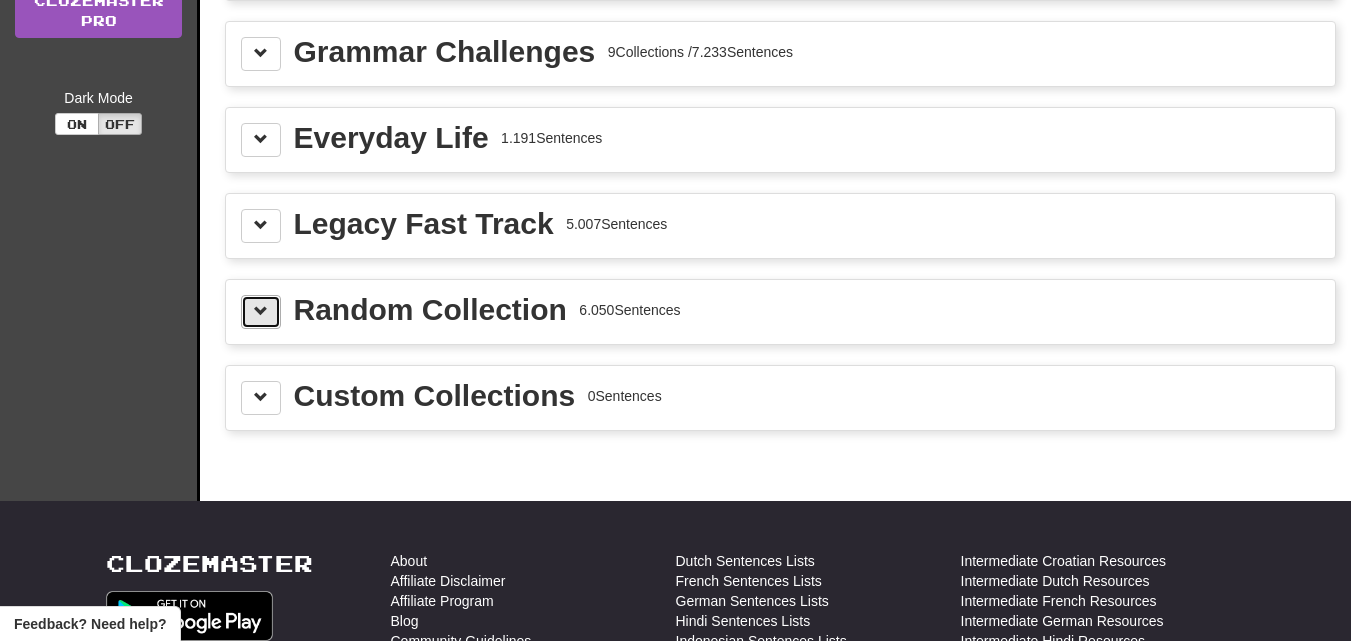 click at bounding box center (261, 312) 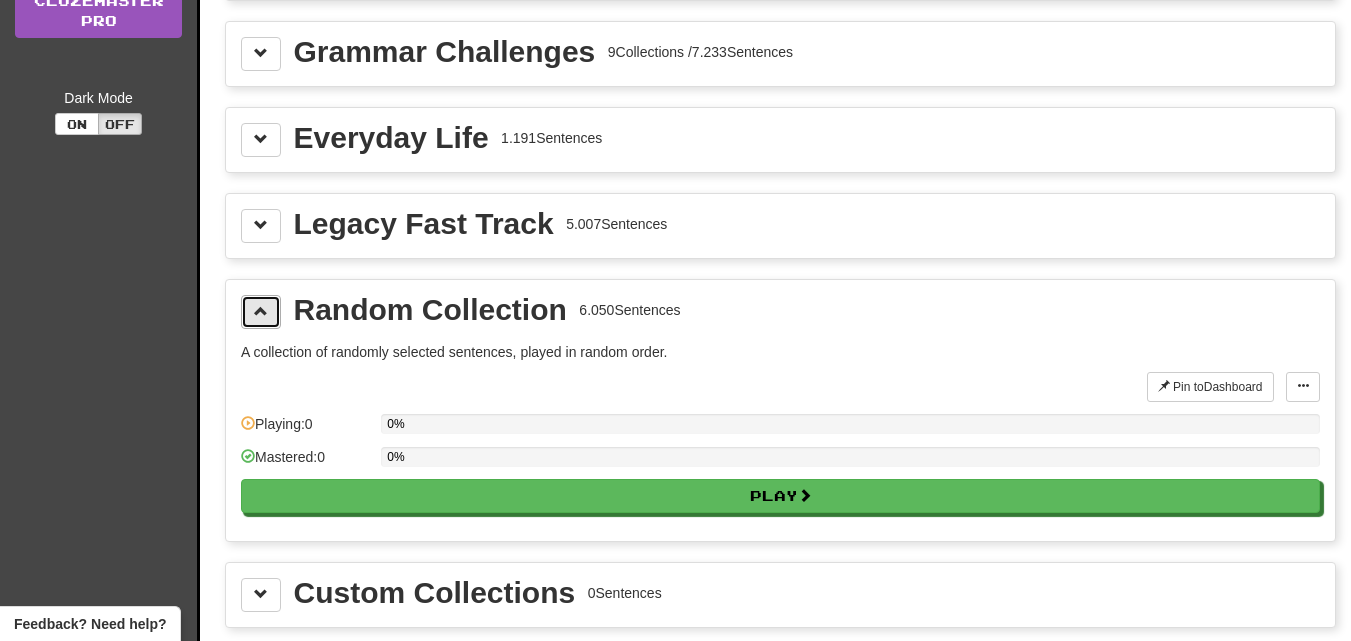click at bounding box center (261, 312) 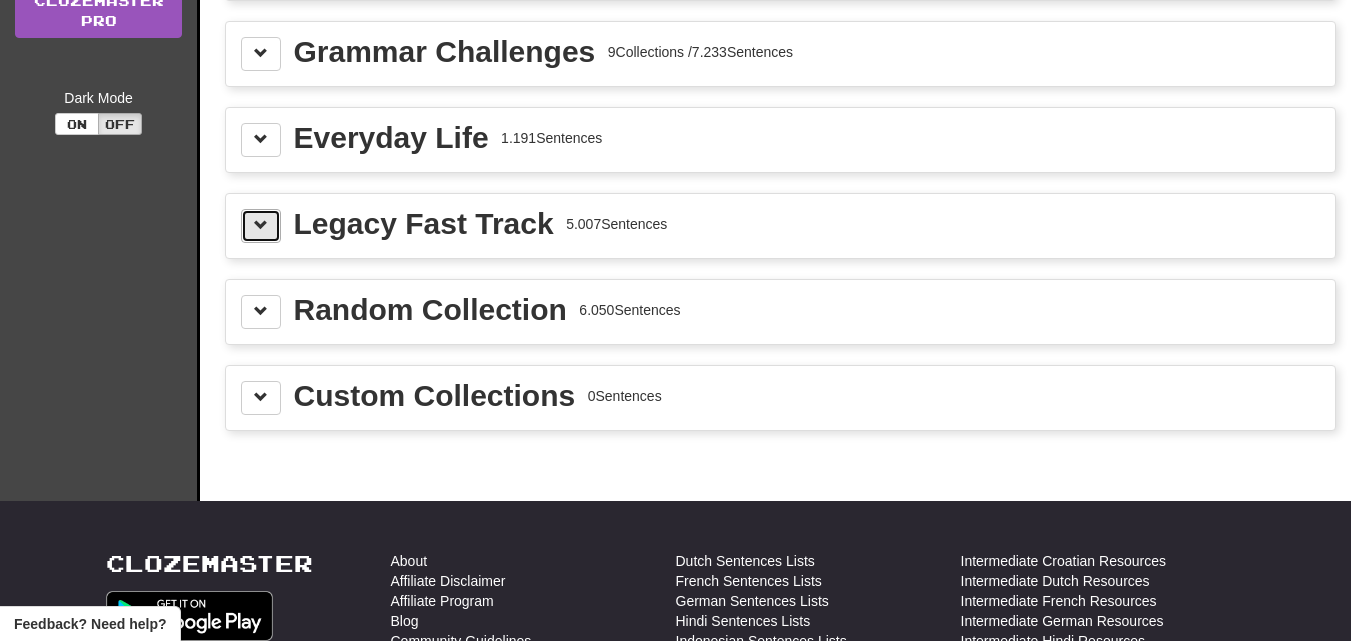 click at bounding box center [261, 225] 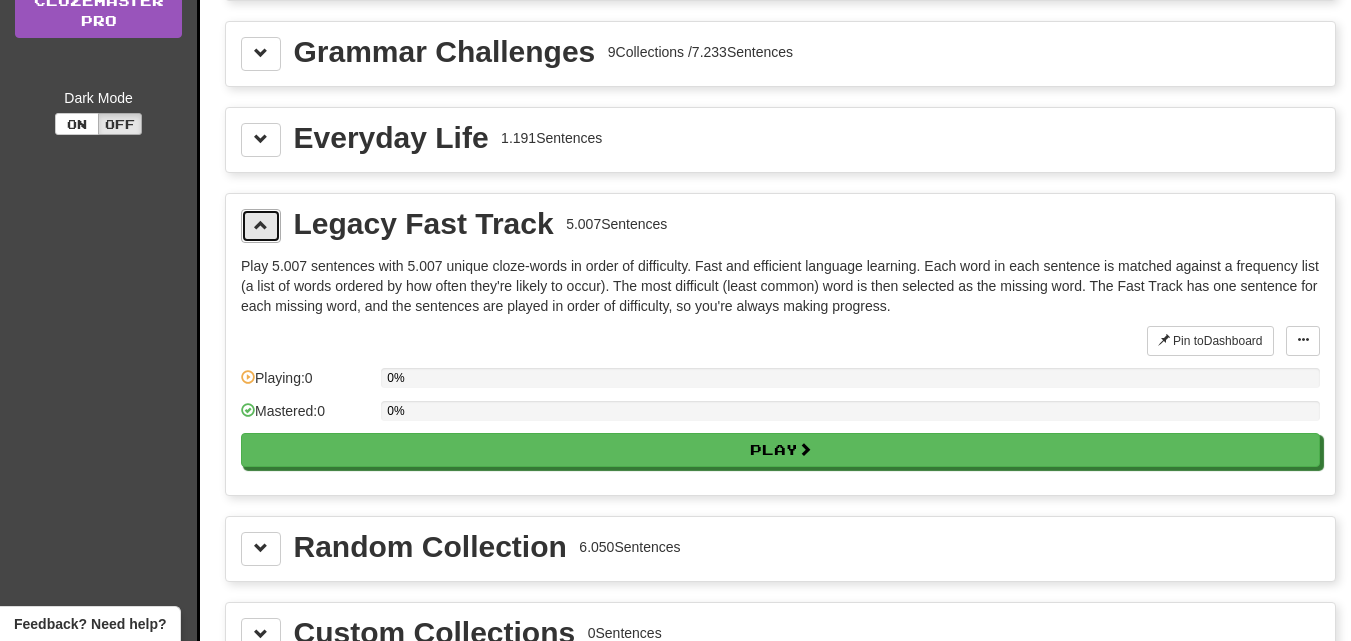 click at bounding box center [261, 225] 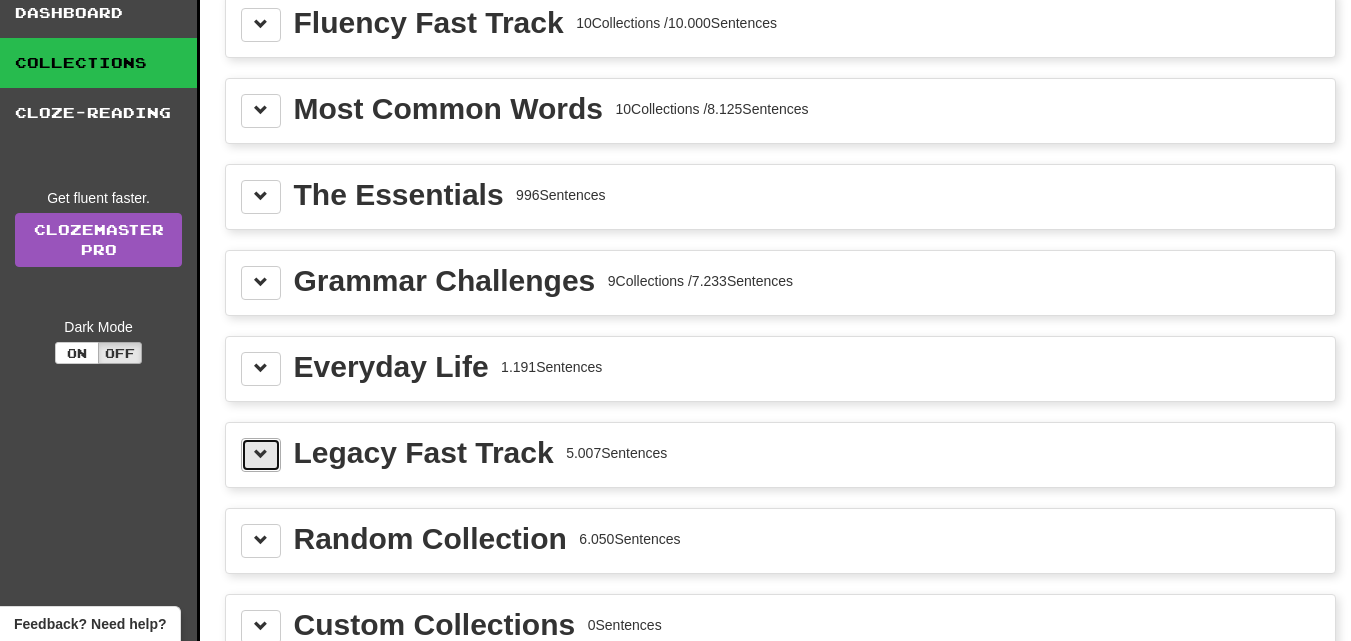 scroll, scrollTop: 0, scrollLeft: 0, axis: both 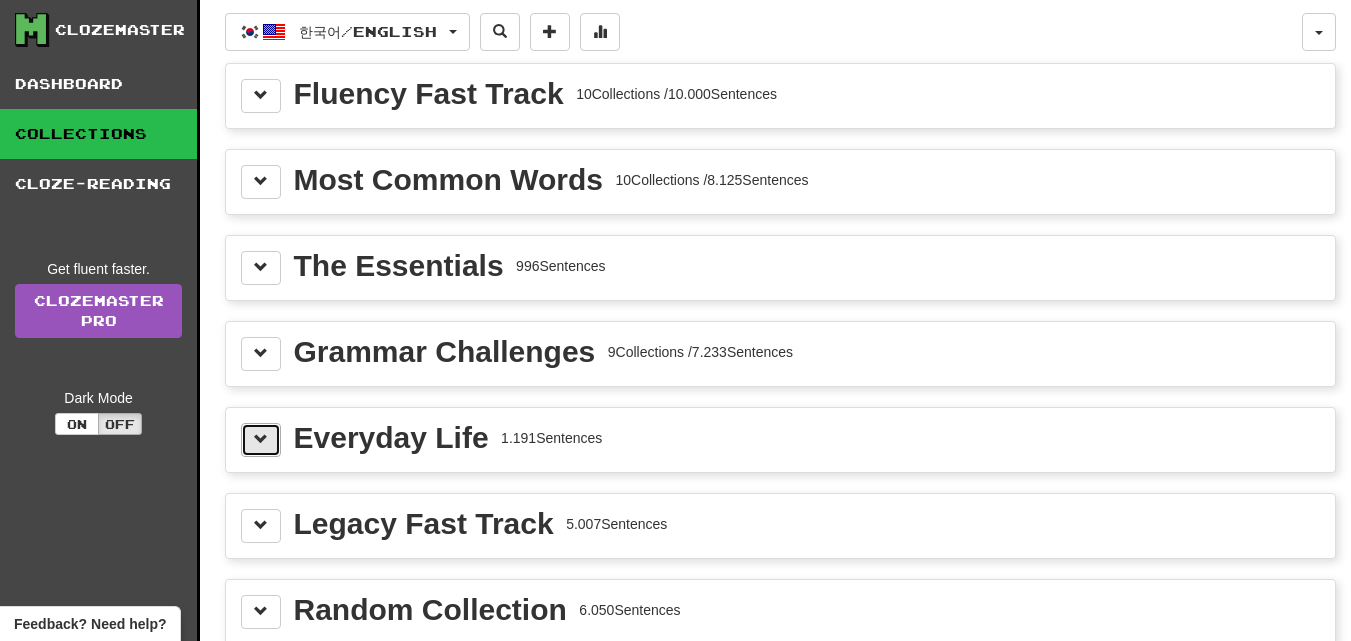 click at bounding box center [261, 440] 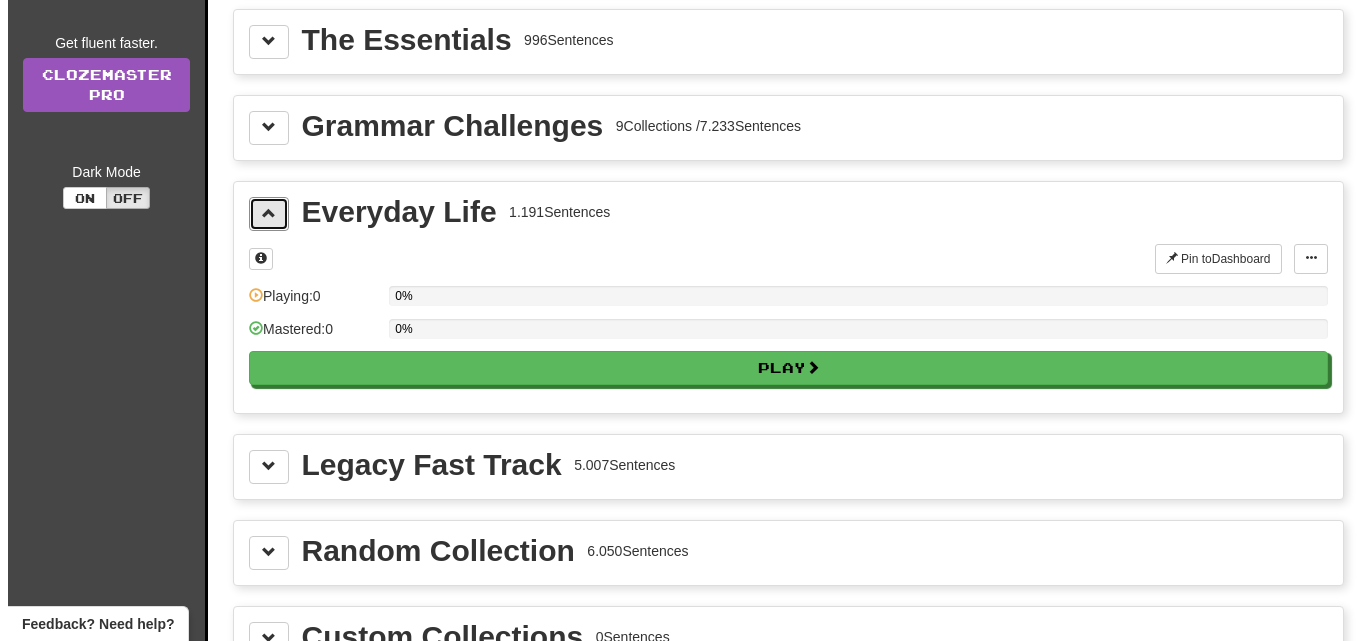 scroll, scrollTop: 200, scrollLeft: 0, axis: vertical 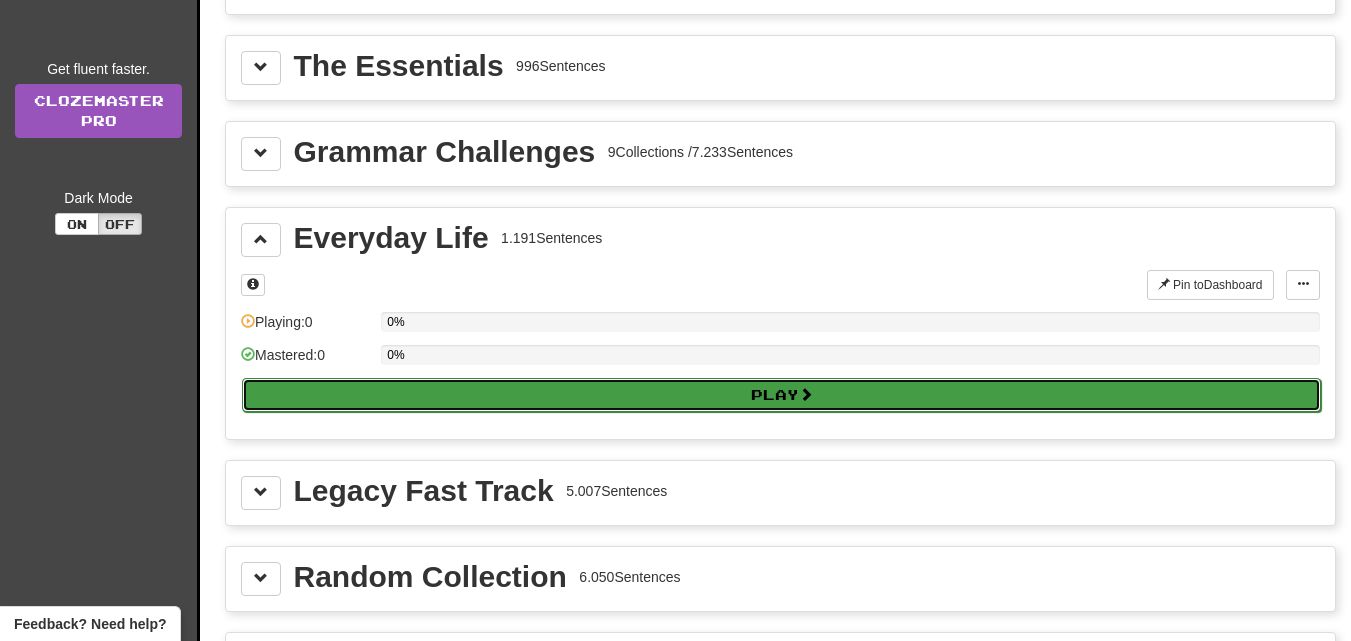click on "Play" at bounding box center [781, 395] 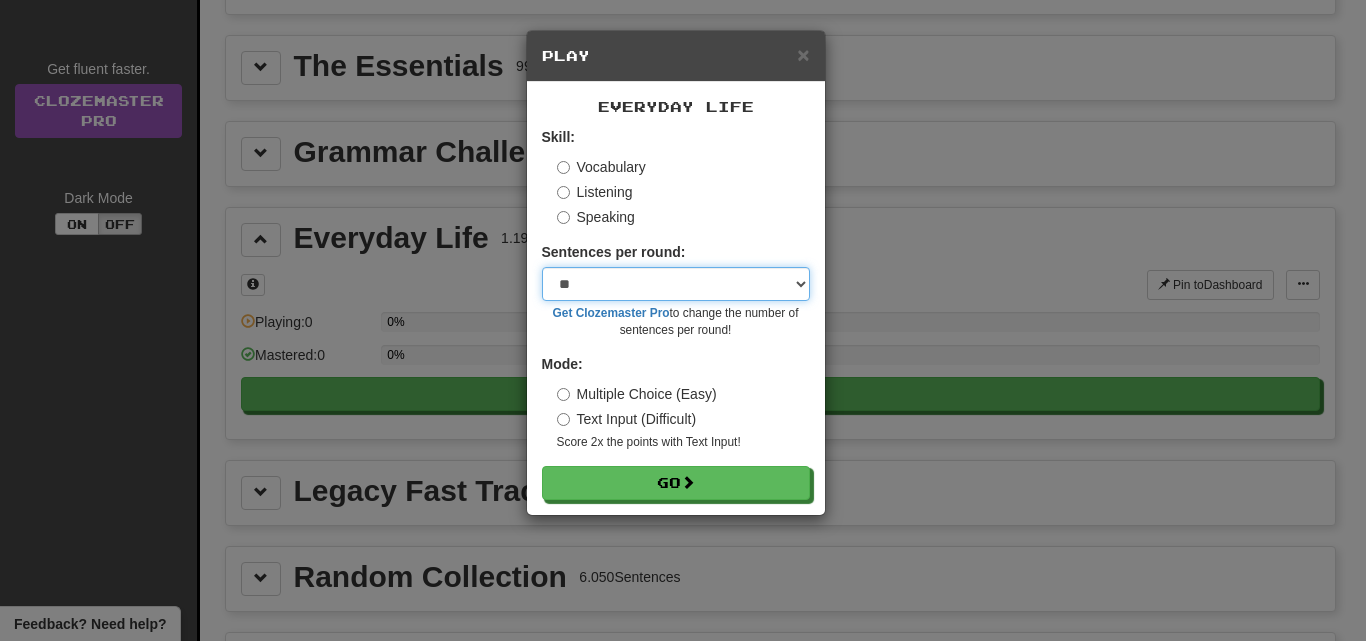 click on "* ** ** ** ** ** *** ********" at bounding box center [676, 284] 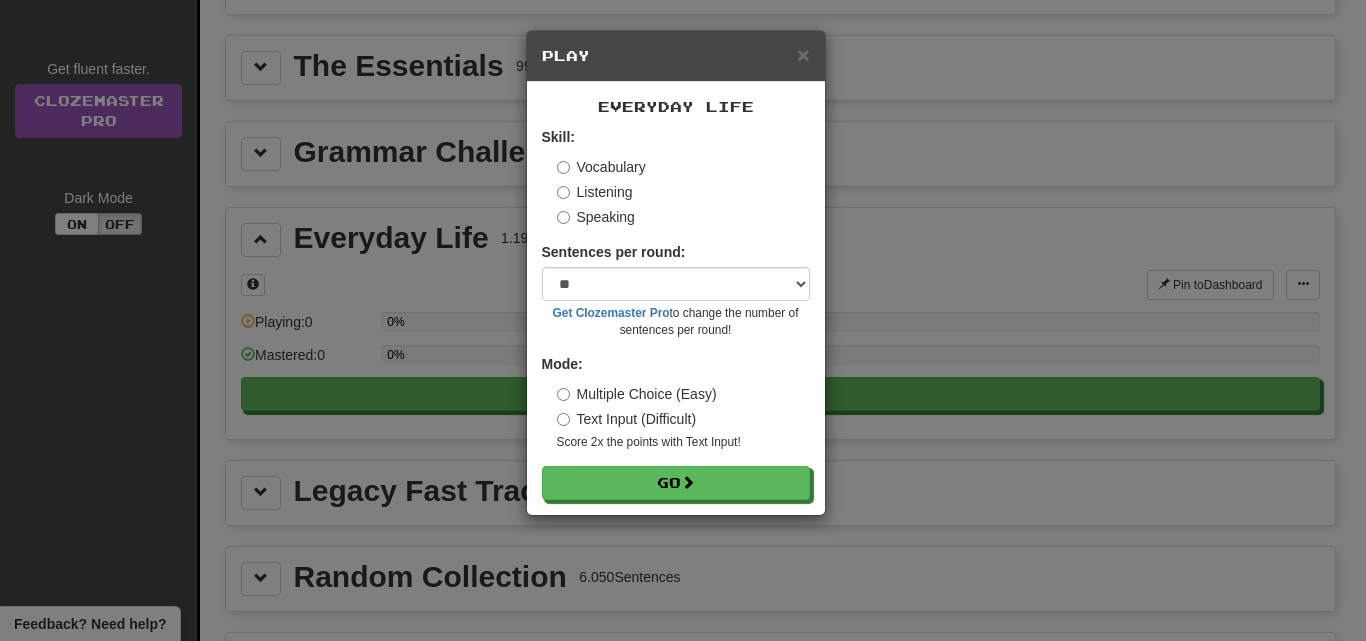 click on "Vocabulary" at bounding box center [683, 167] 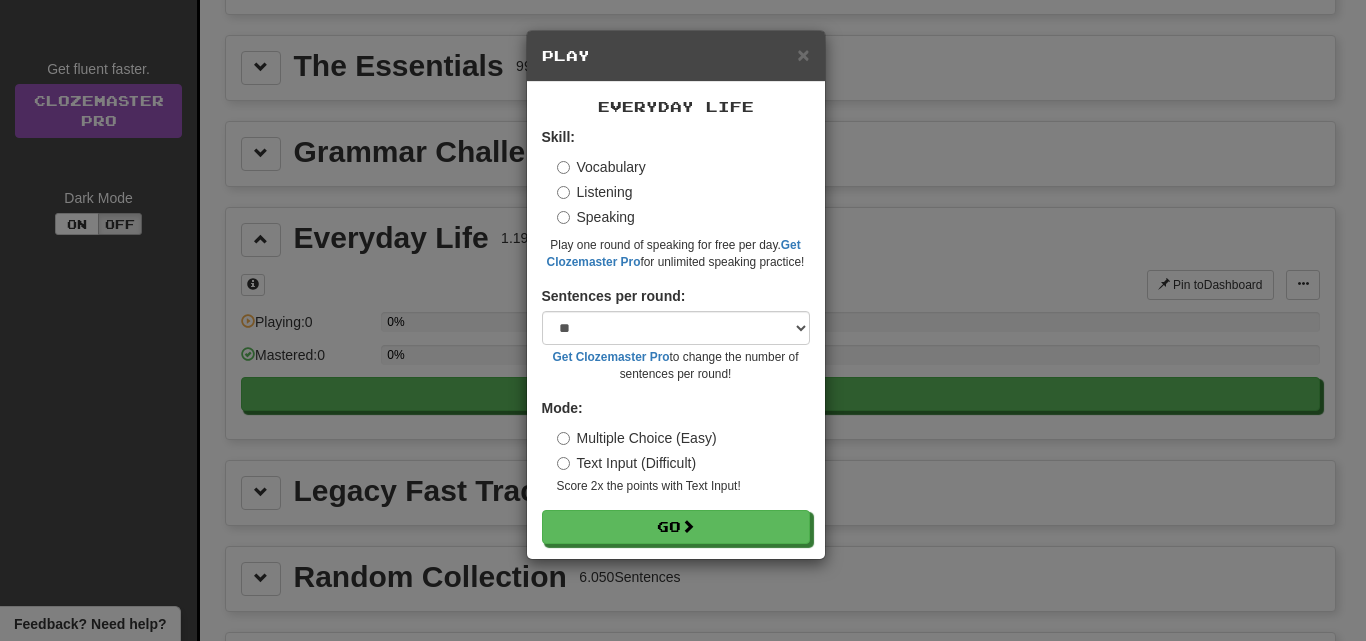 click on "Vocabulary" at bounding box center [601, 167] 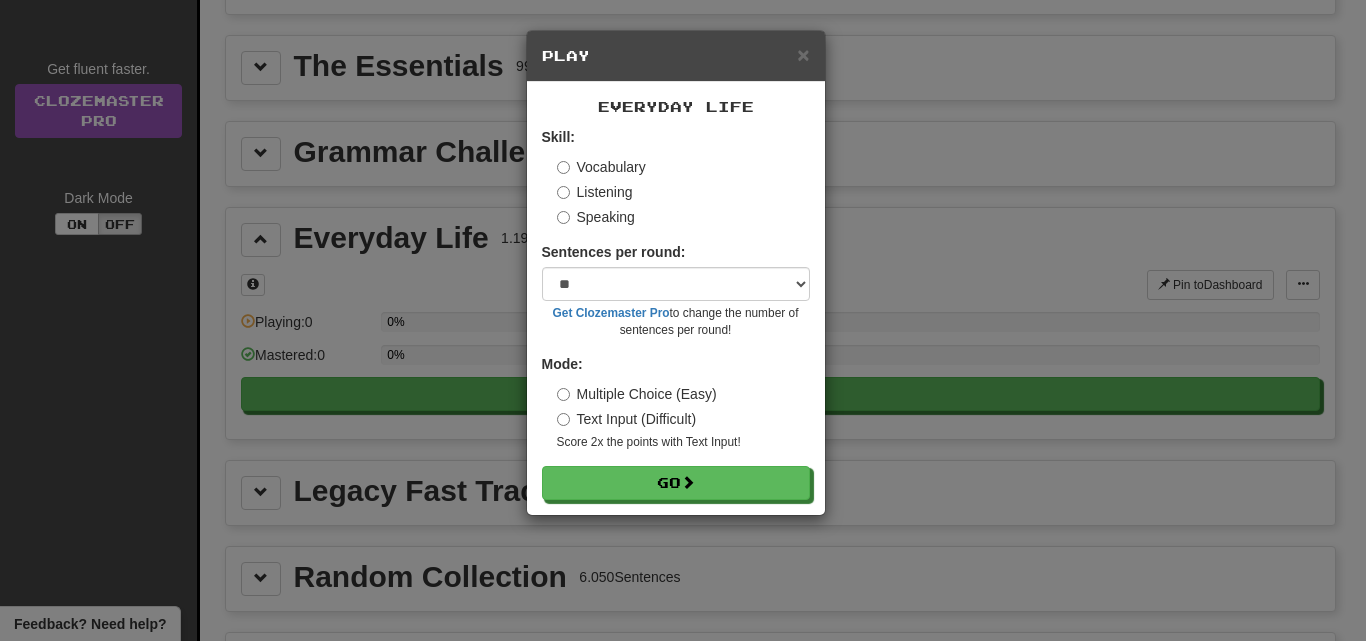 click on "Text Input (Difficult)" at bounding box center [627, 419] 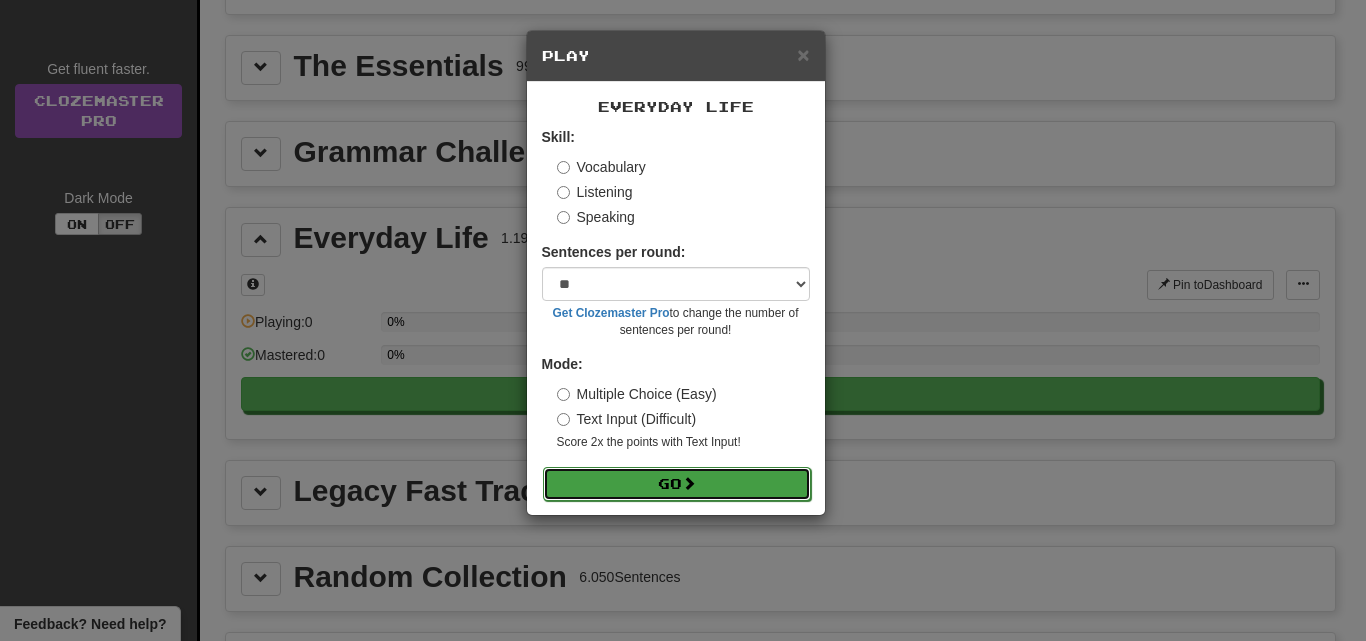 click on "Go" at bounding box center (677, 484) 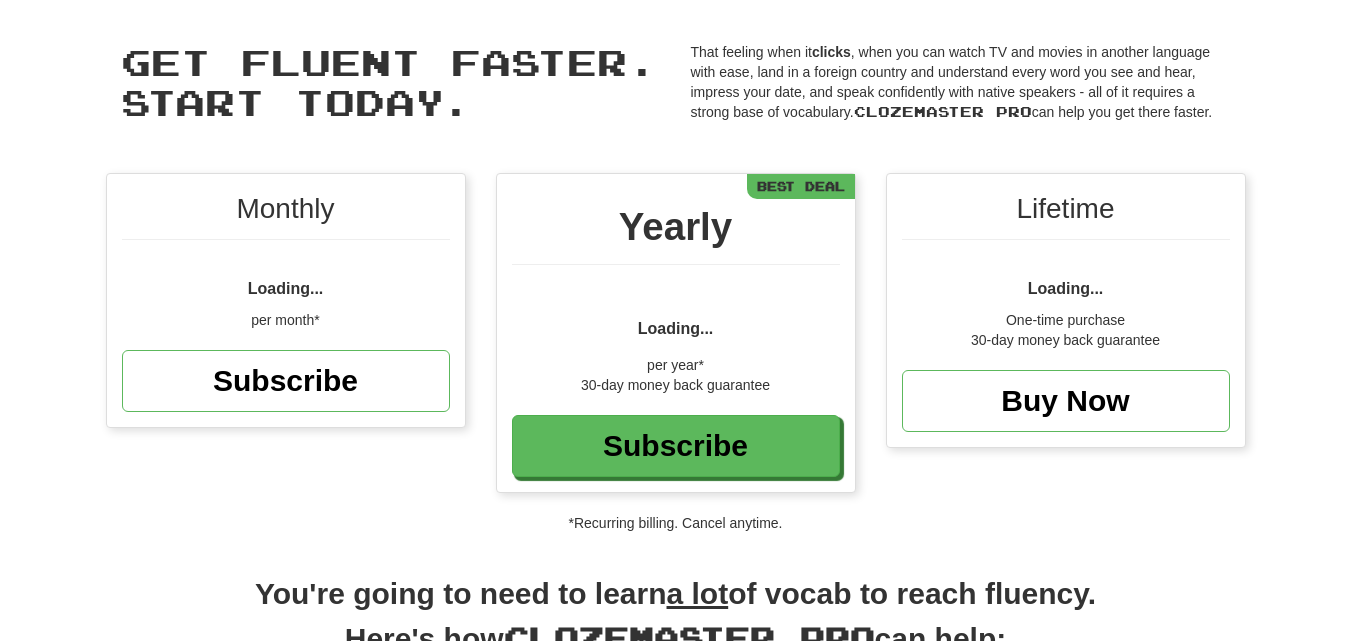 scroll, scrollTop: 100, scrollLeft: 0, axis: vertical 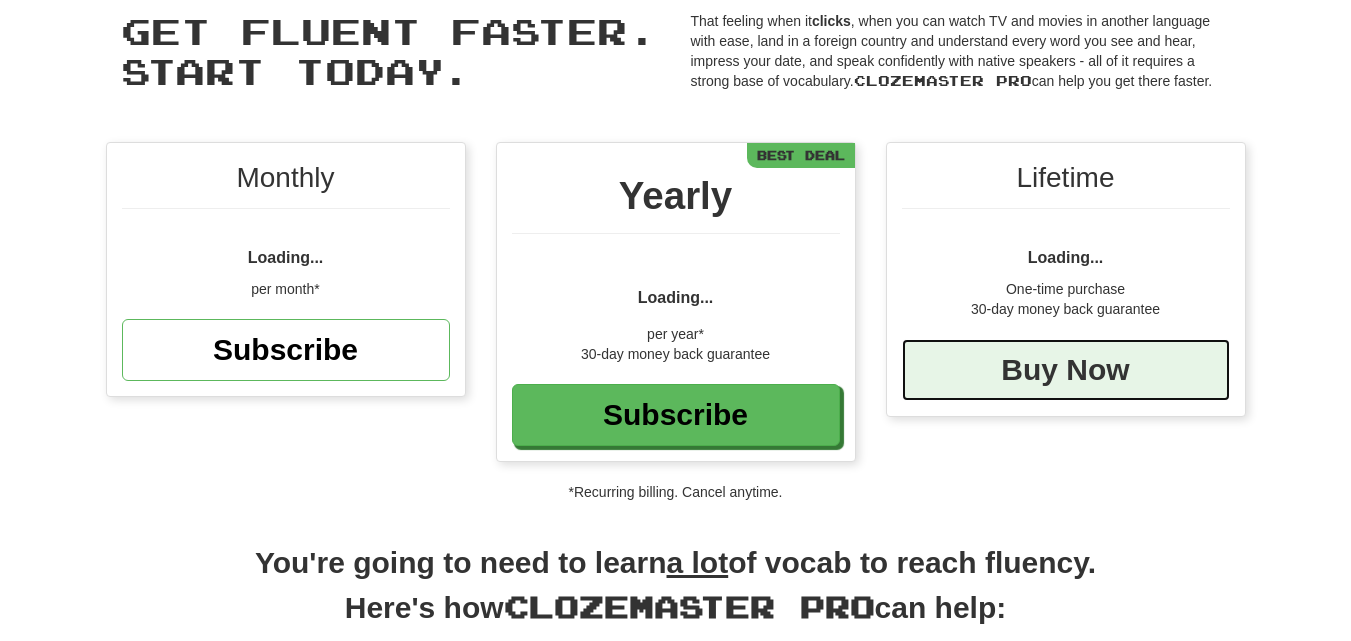 click on "Buy Now" at bounding box center [1066, 370] 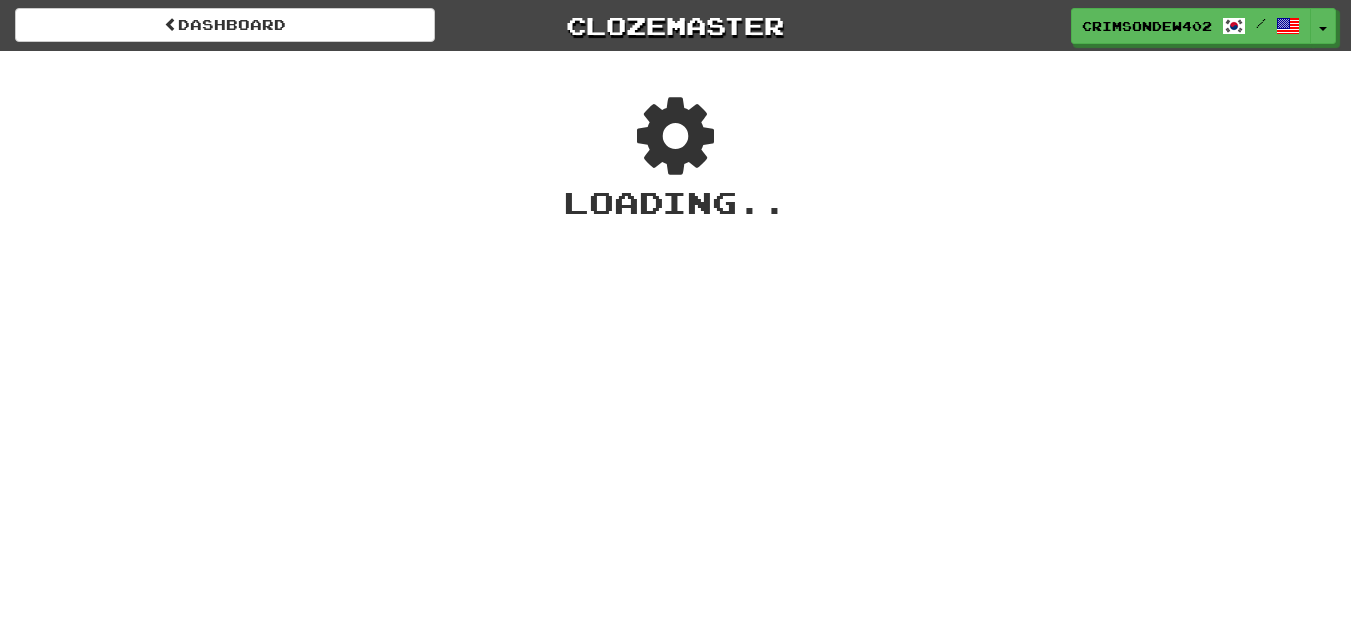 scroll, scrollTop: 0, scrollLeft: 0, axis: both 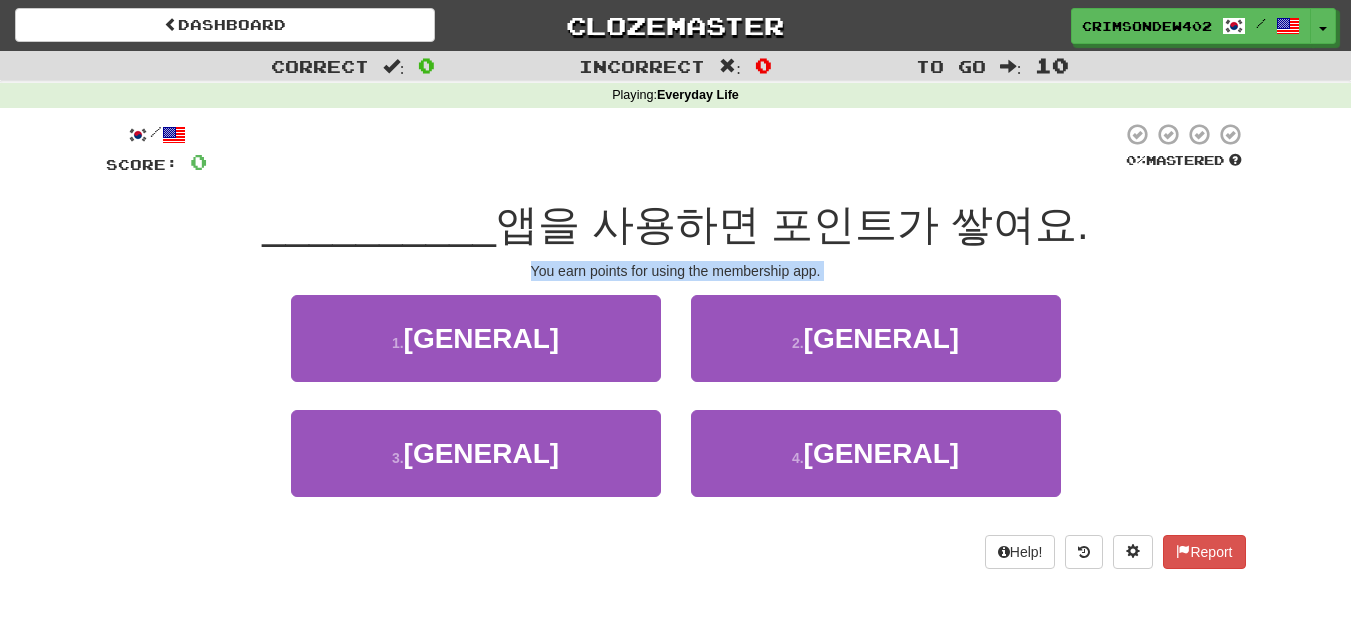 drag, startPoint x: 522, startPoint y: 261, endPoint x: 924, endPoint y: 282, distance: 402.54813 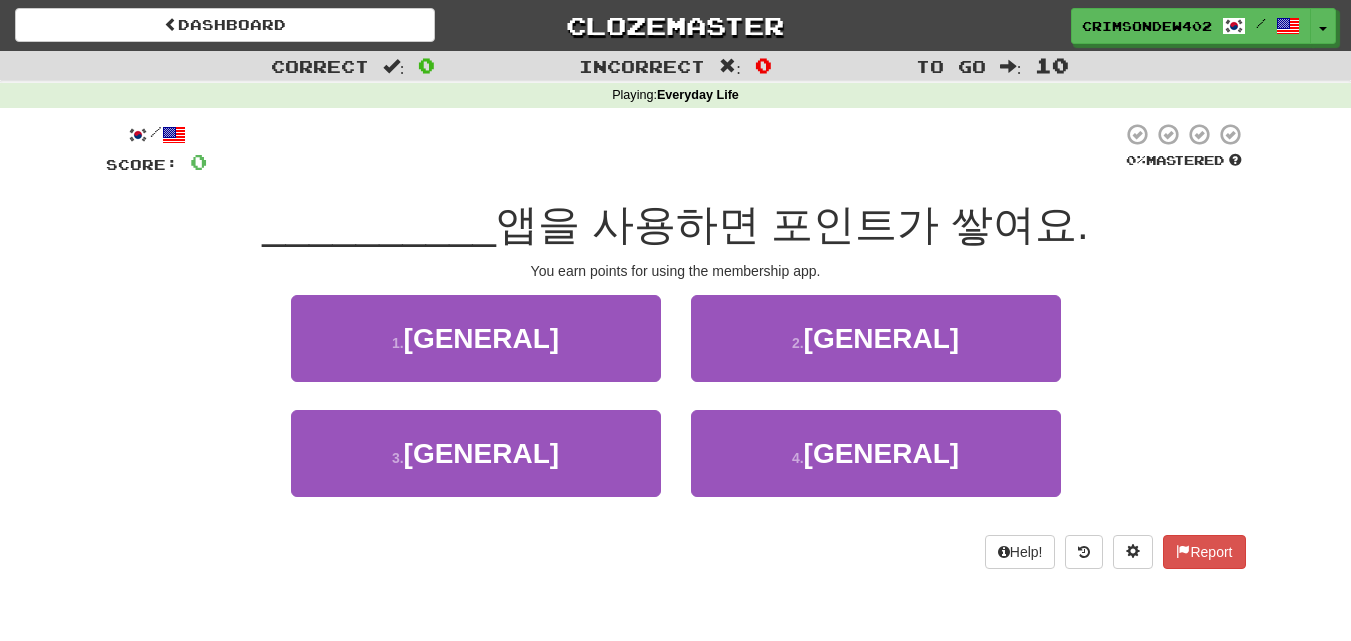 click on "/  Score:   0 0 %  Mastered __________  앱을 사용하면 포인트가 쌓여요. You earn points for using the membership app. 1 .  온라인 2 .  교육 3 .  멤버십 4 .  스포츠  Help!  Report" at bounding box center (676, 345) 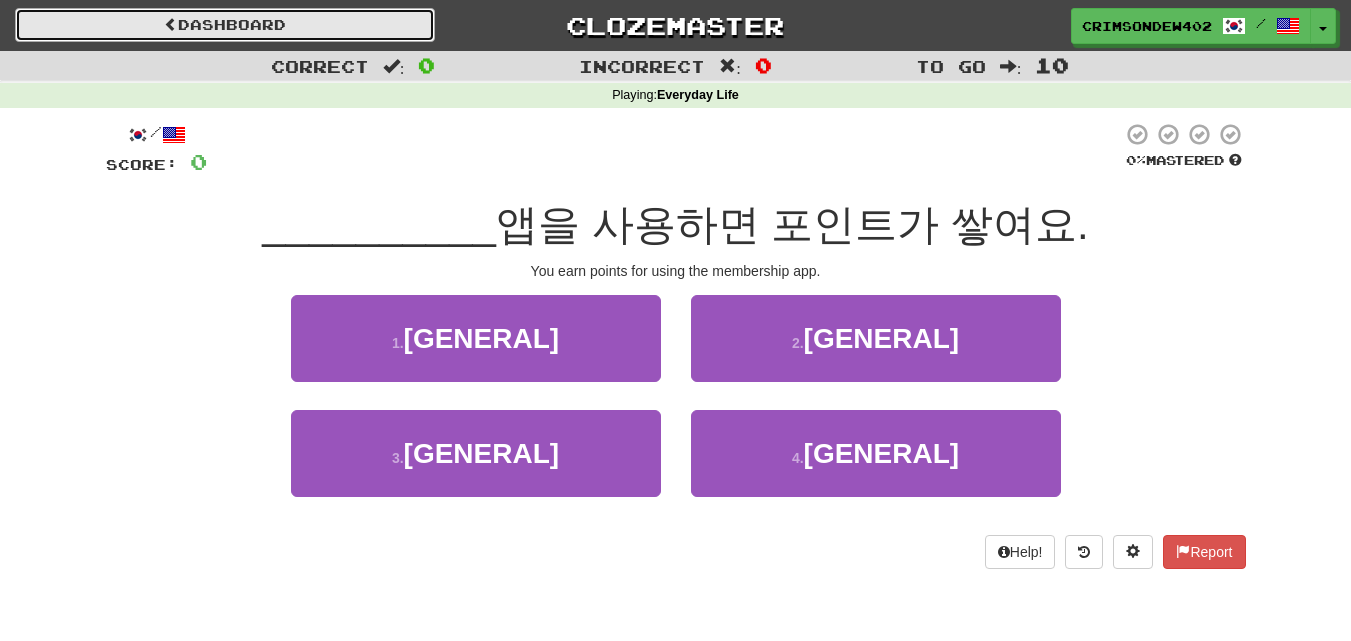 click on "Dashboard" at bounding box center [225, 25] 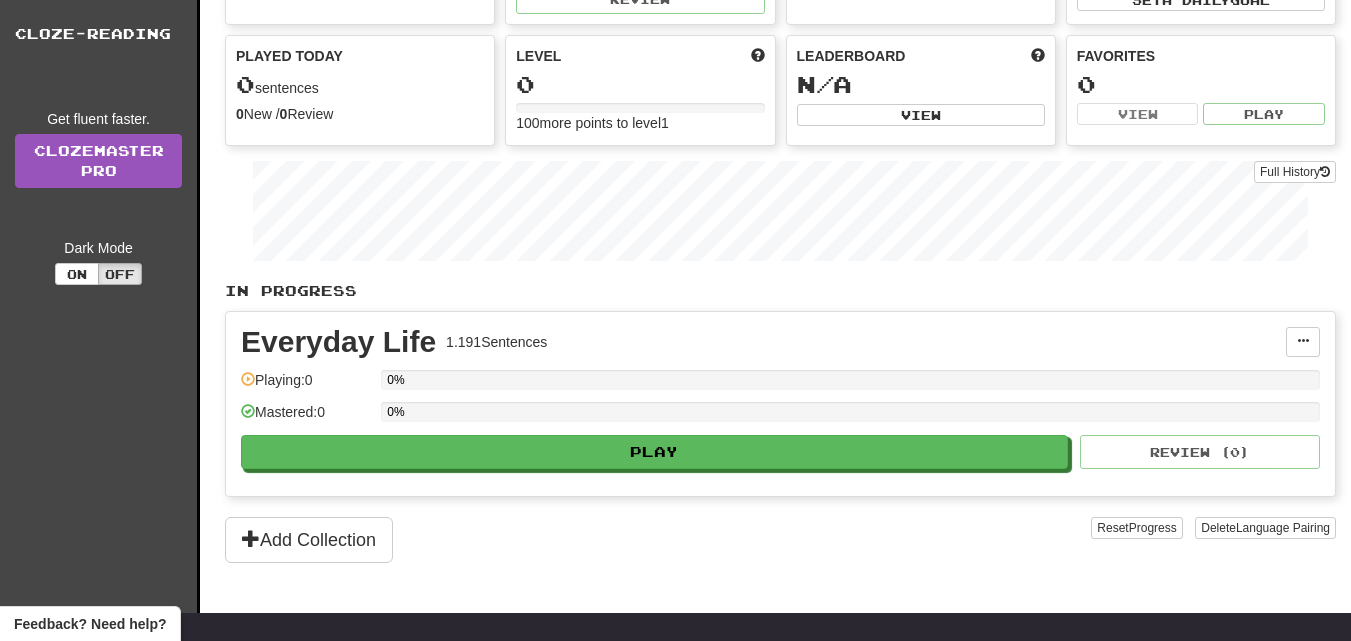 scroll, scrollTop: 400, scrollLeft: 0, axis: vertical 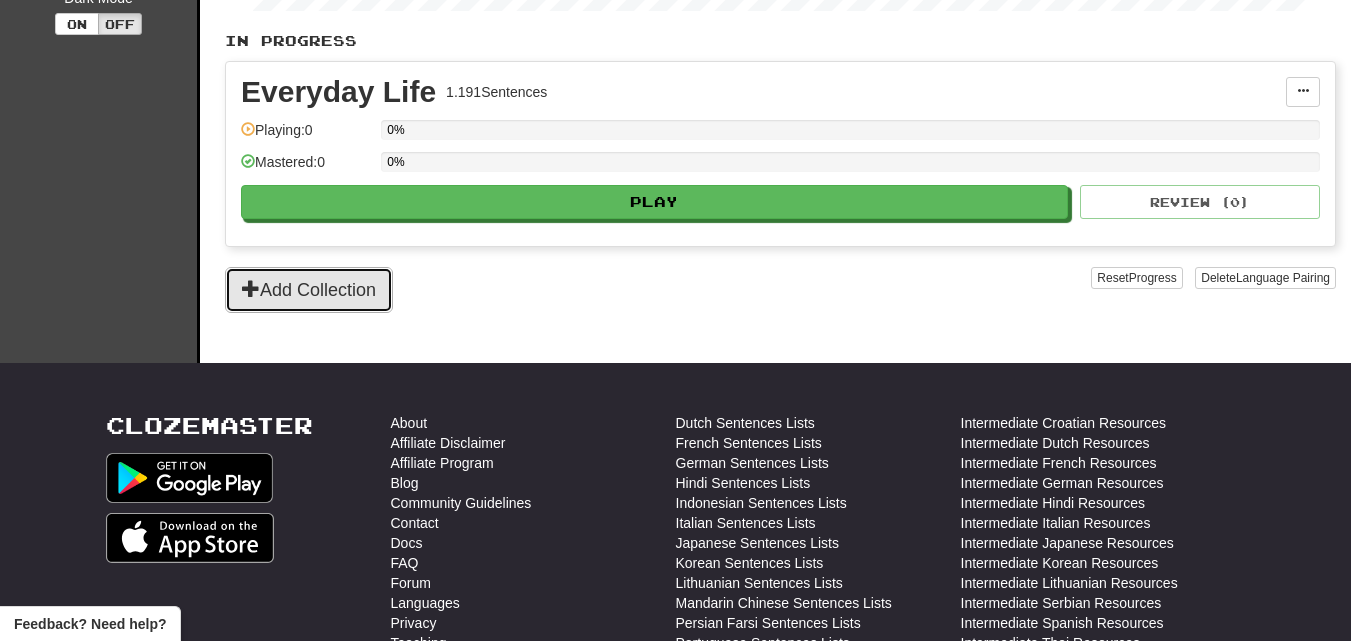 click on "Add Collection" at bounding box center [309, 290] 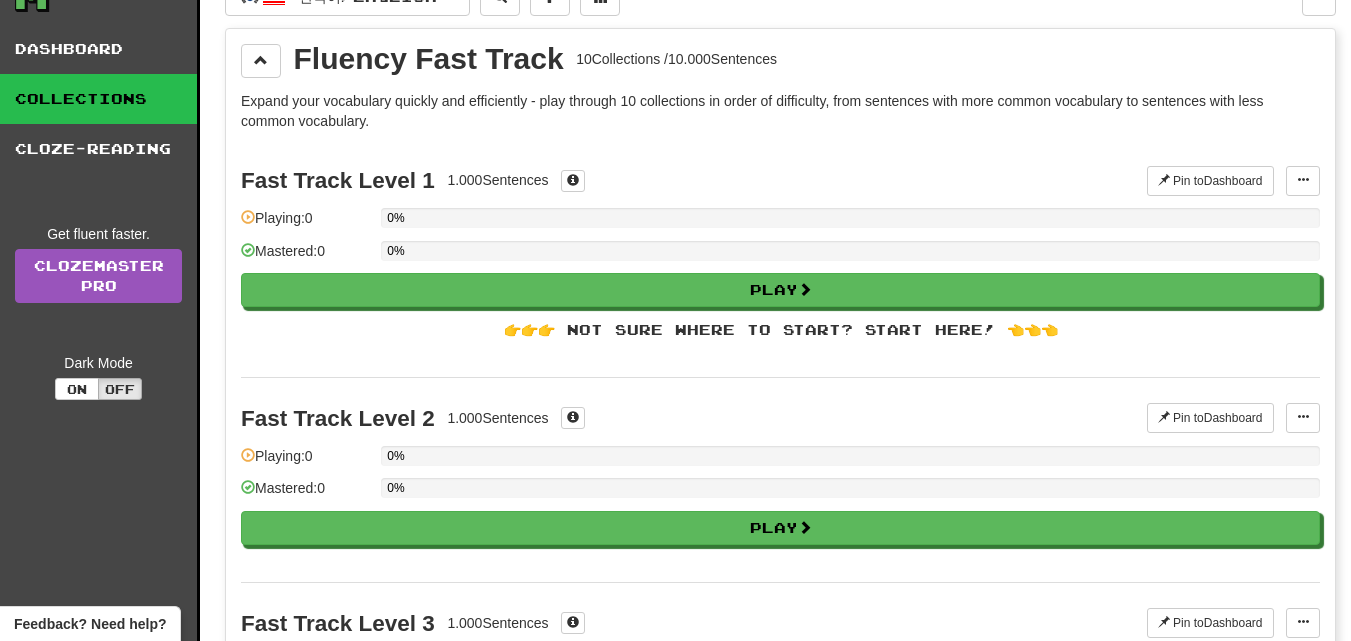 scroll, scrollTop: 0, scrollLeft: 0, axis: both 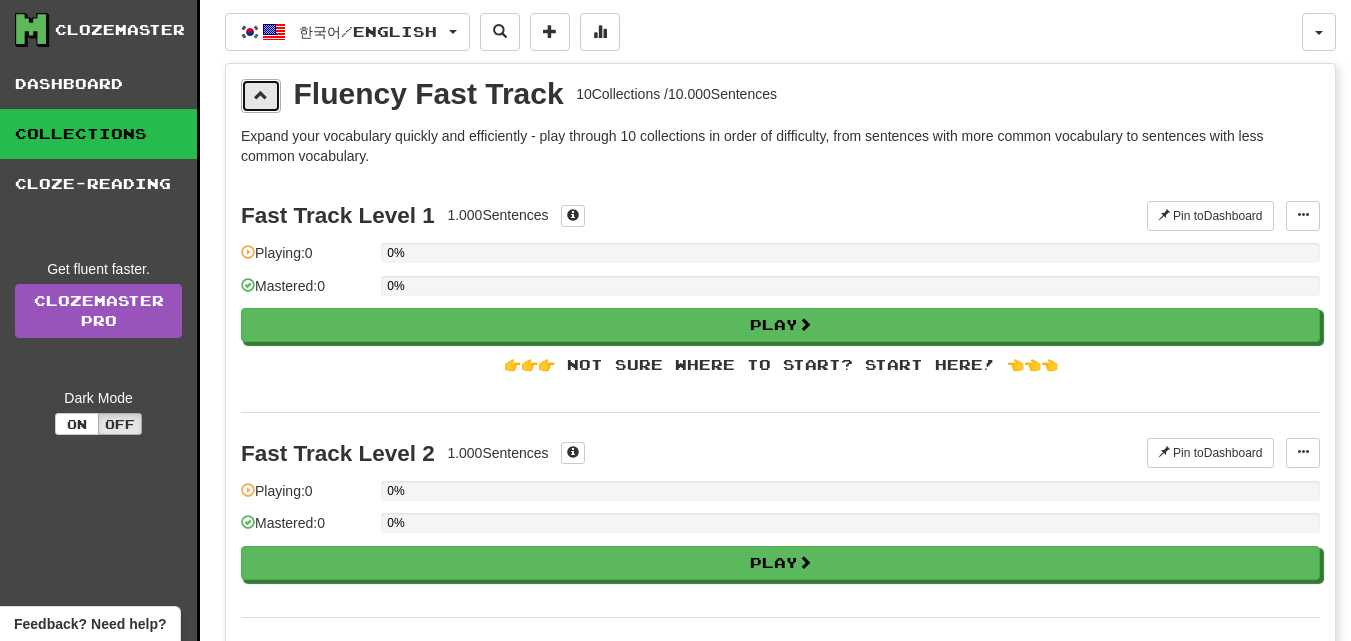 click at bounding box center (261, 96) 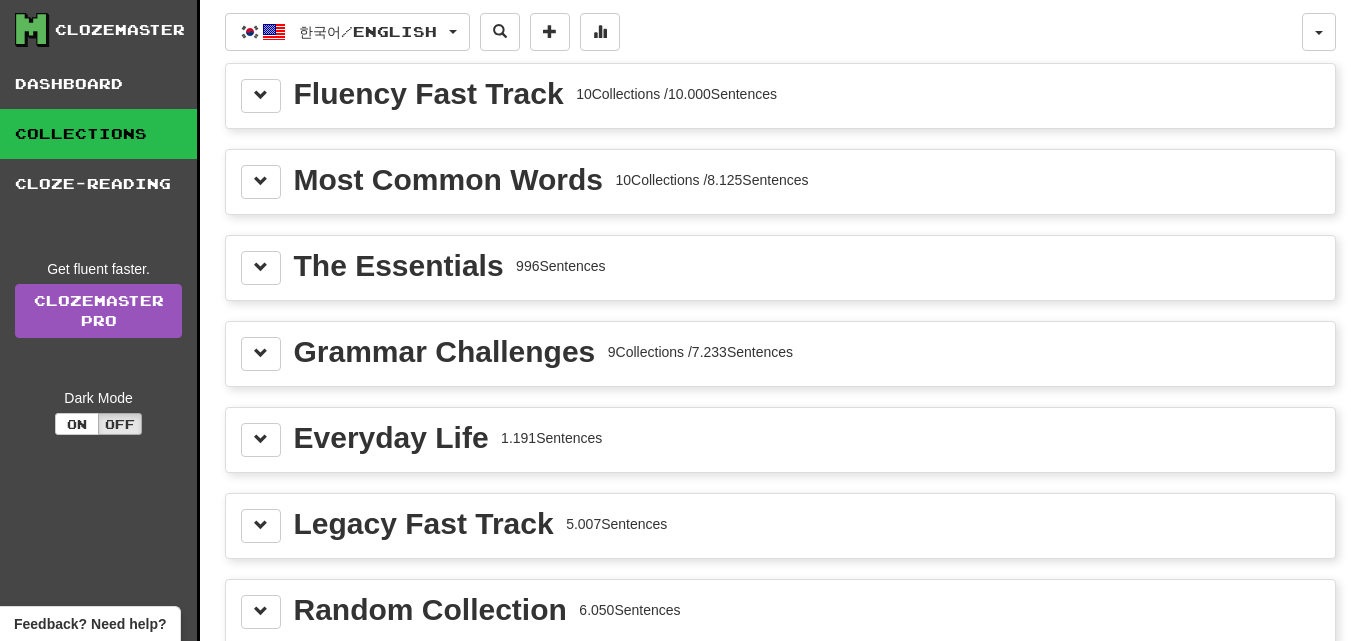 click on "Most Common Words 10  Collections /  8.125  Sentences" at bounding box center [780, 182] 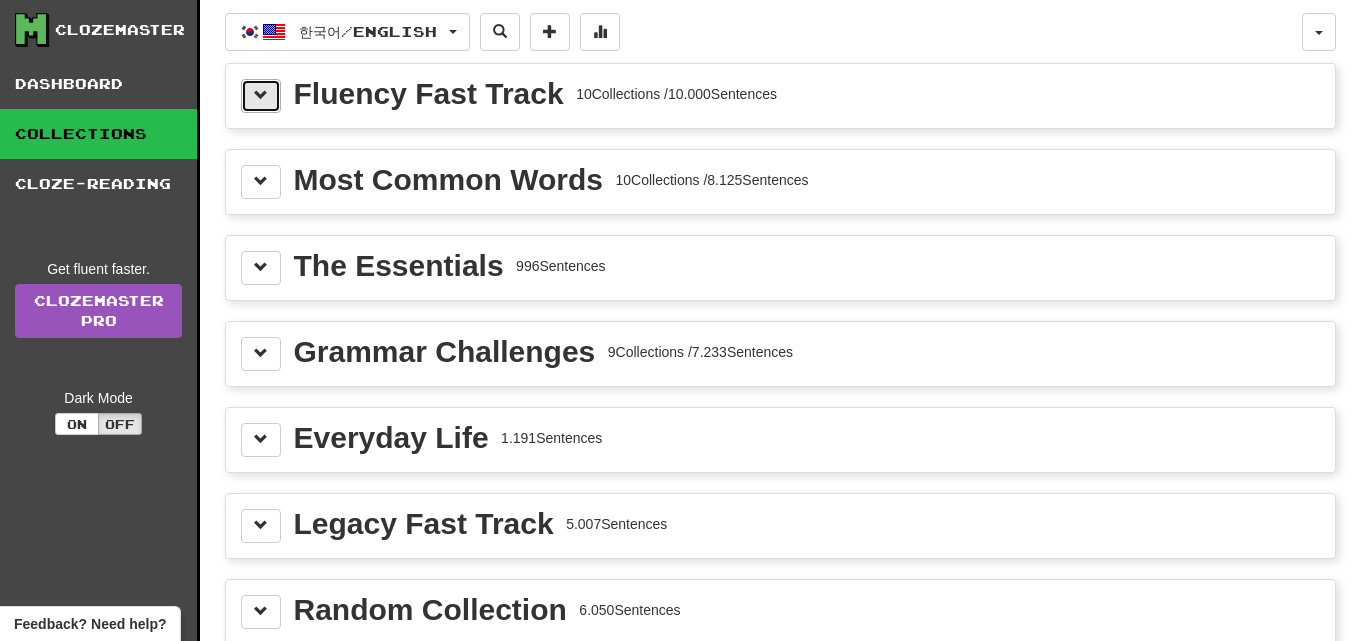 click at bounding box center (261, 95) 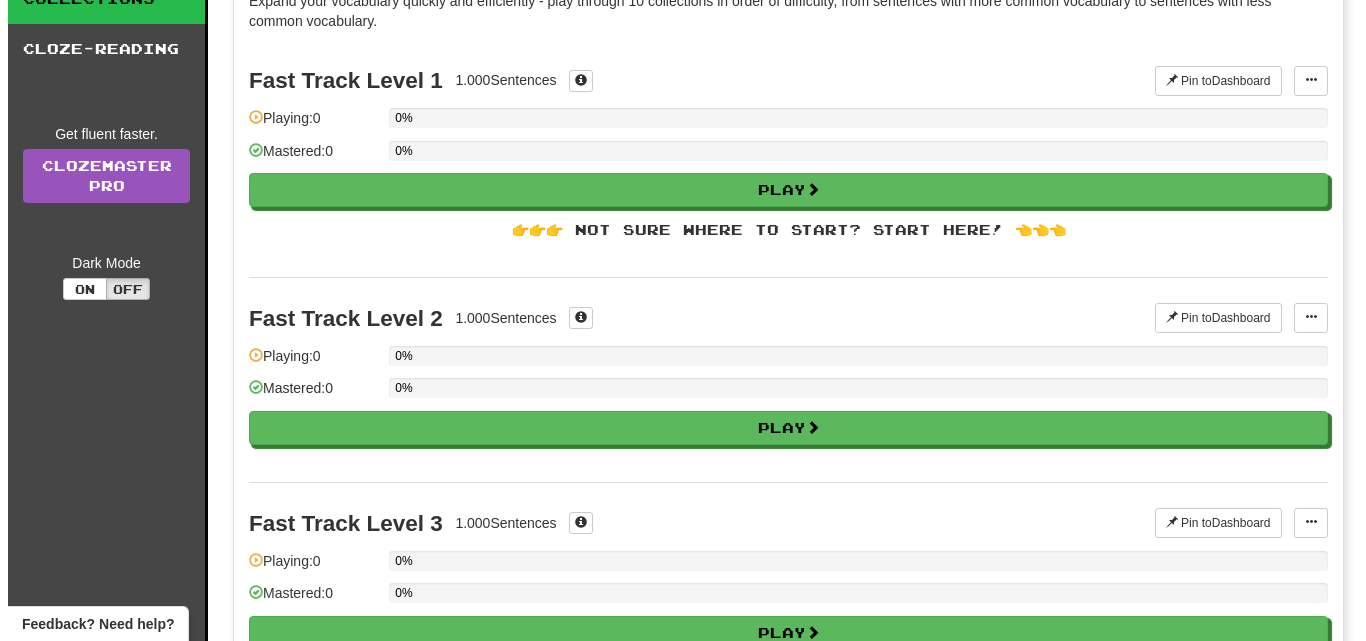 scroll, scrollTop: 100, scrollLeft: 0, axis: vertical 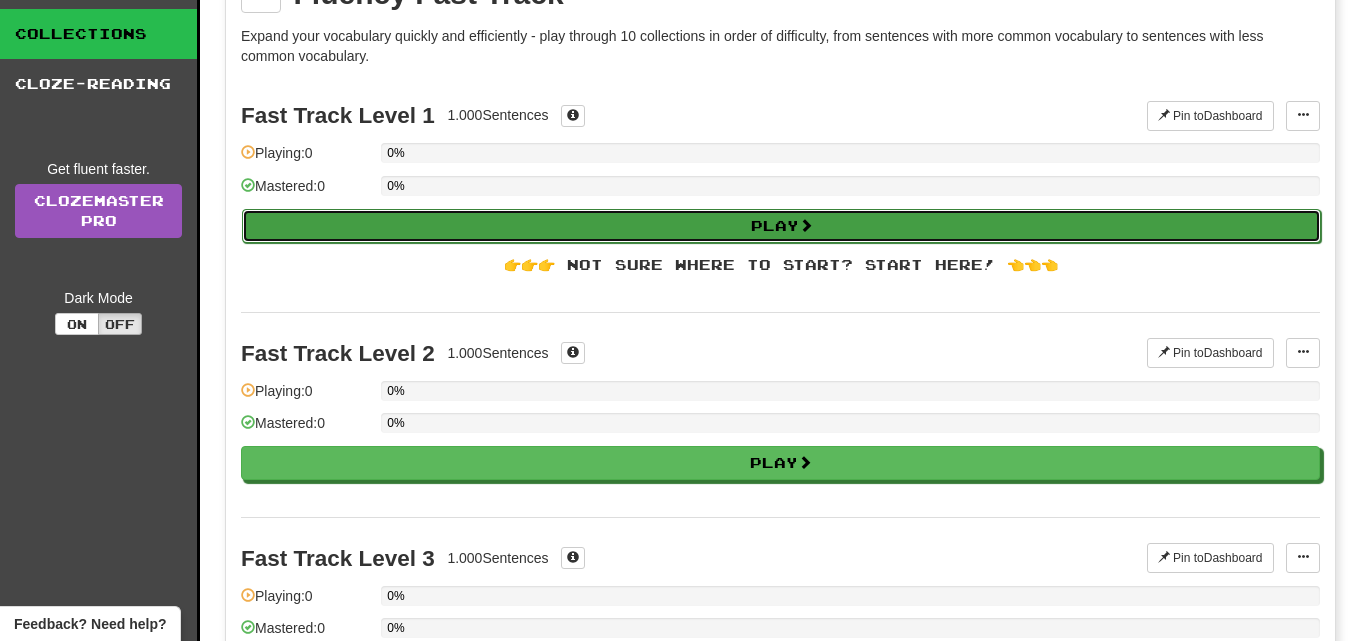 click on "Play" at bounding box center (781, 226) 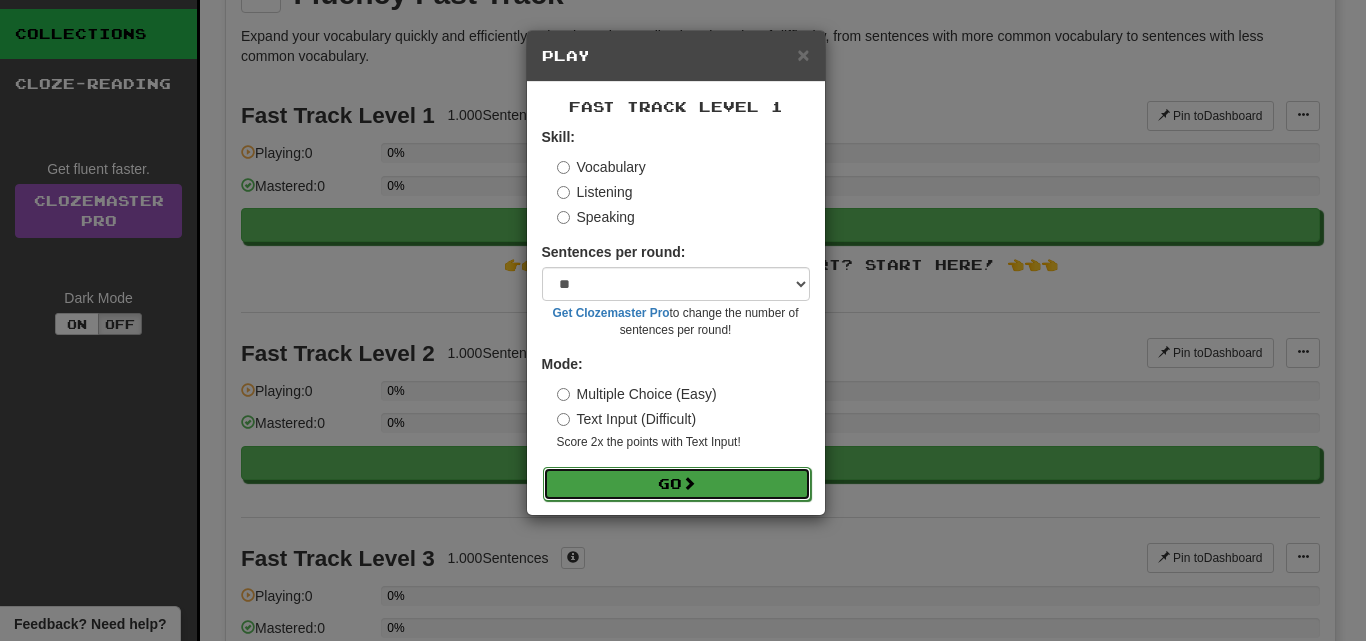 click on "Go" at bounding box center (677, 484) 